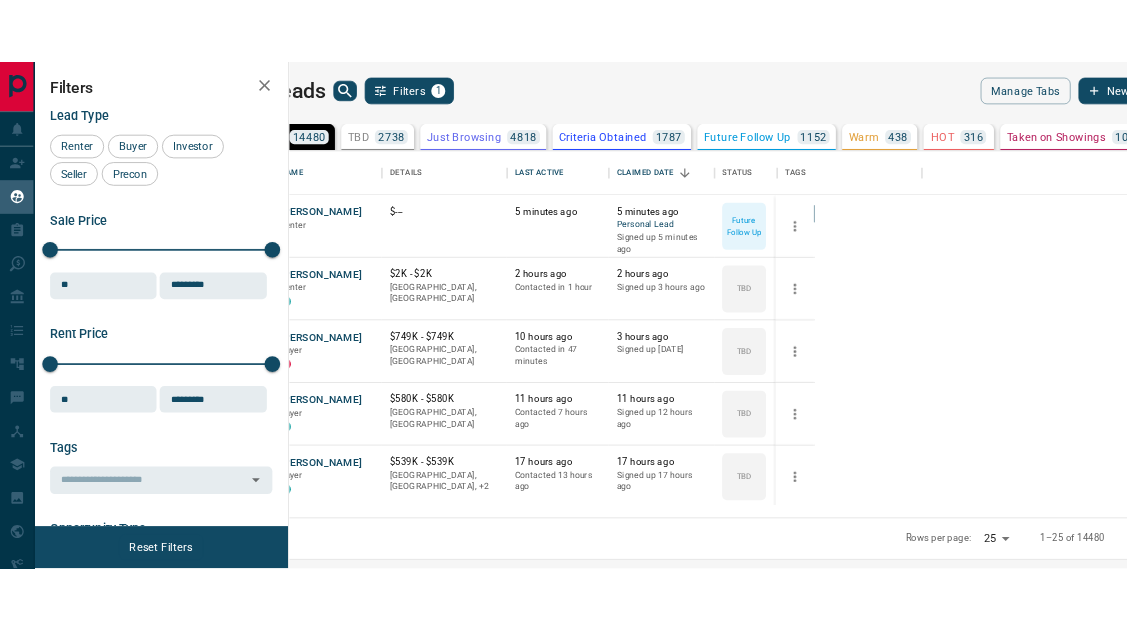 scroll, scrollTop: 0, scrollLeft: 0, axis: both 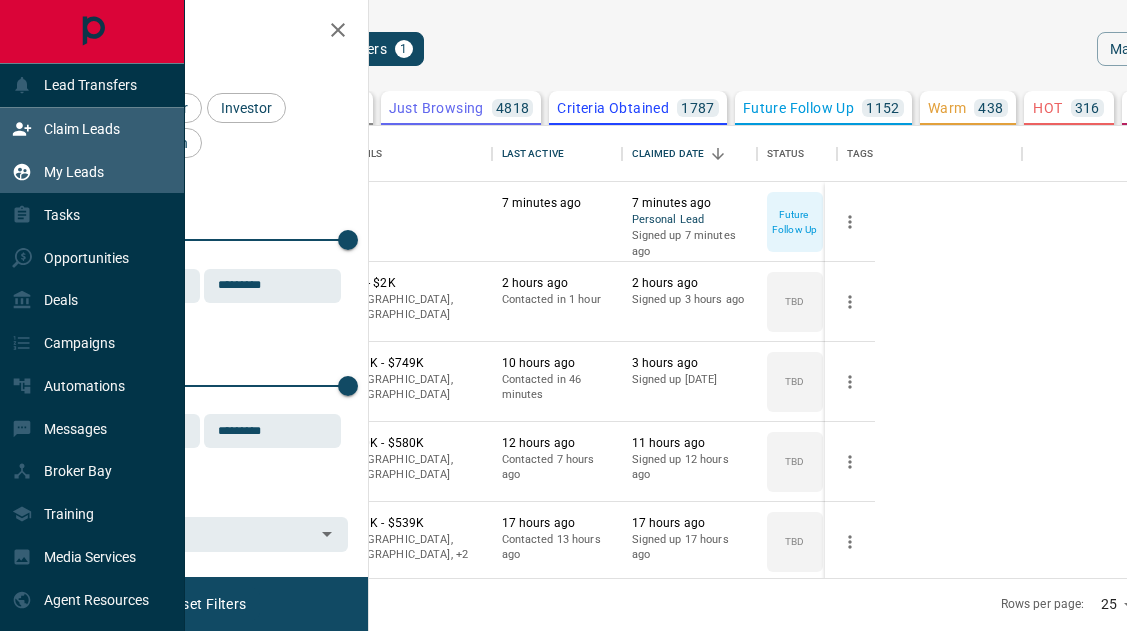 click 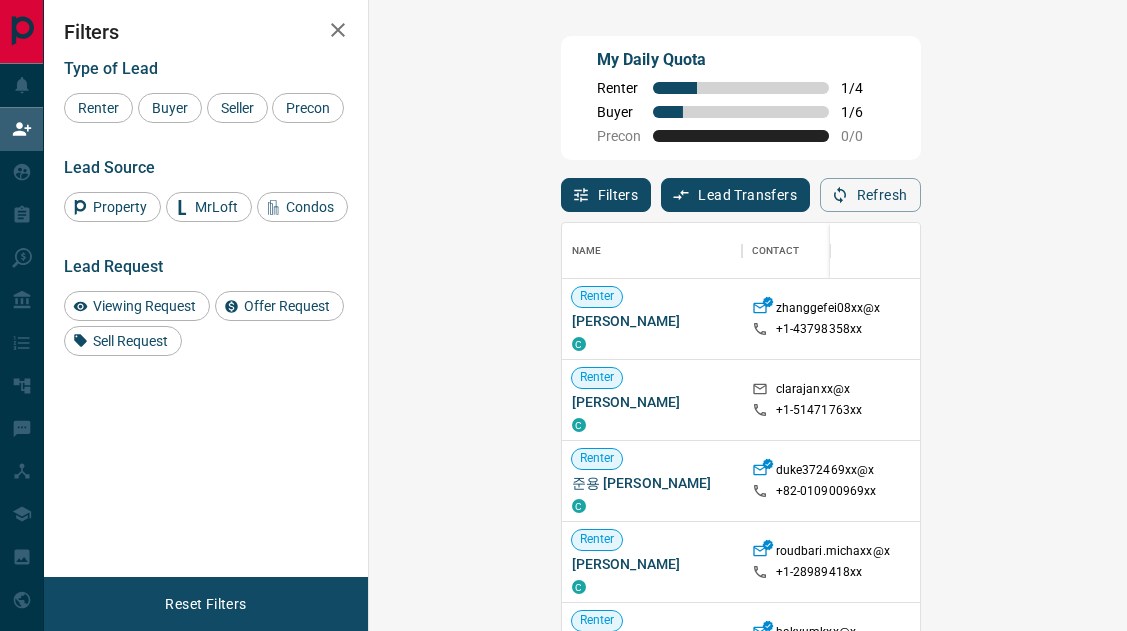 scroll, scrollTop: 1, scrollLeft: 1, axis: both 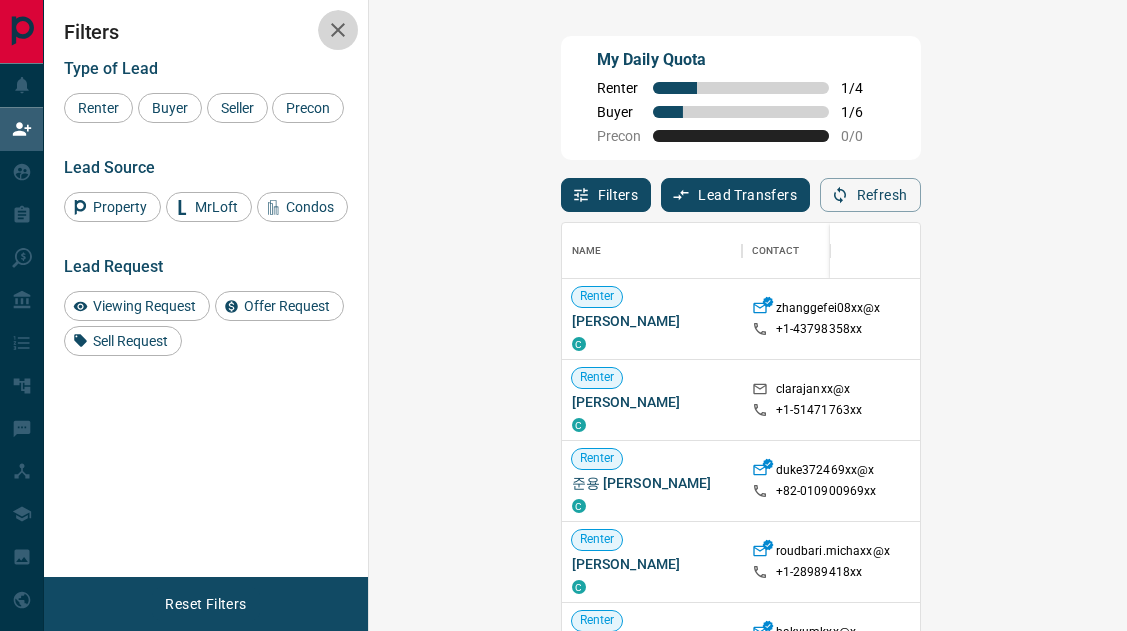 click 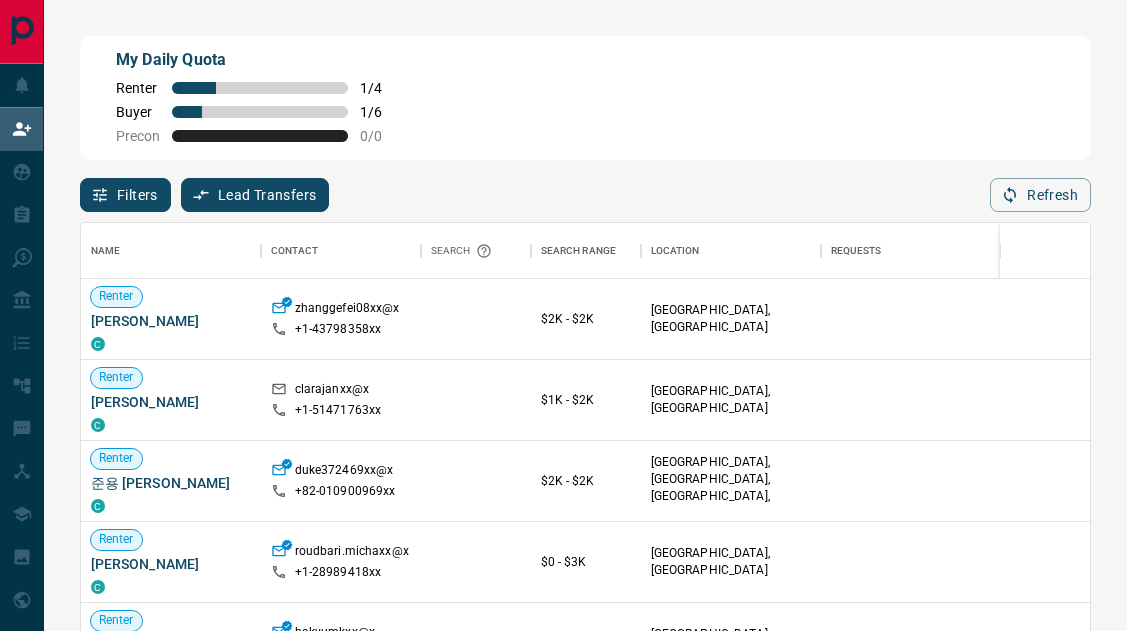 scroll, scrollTop: 1, scrollLeft: 1, axis: both 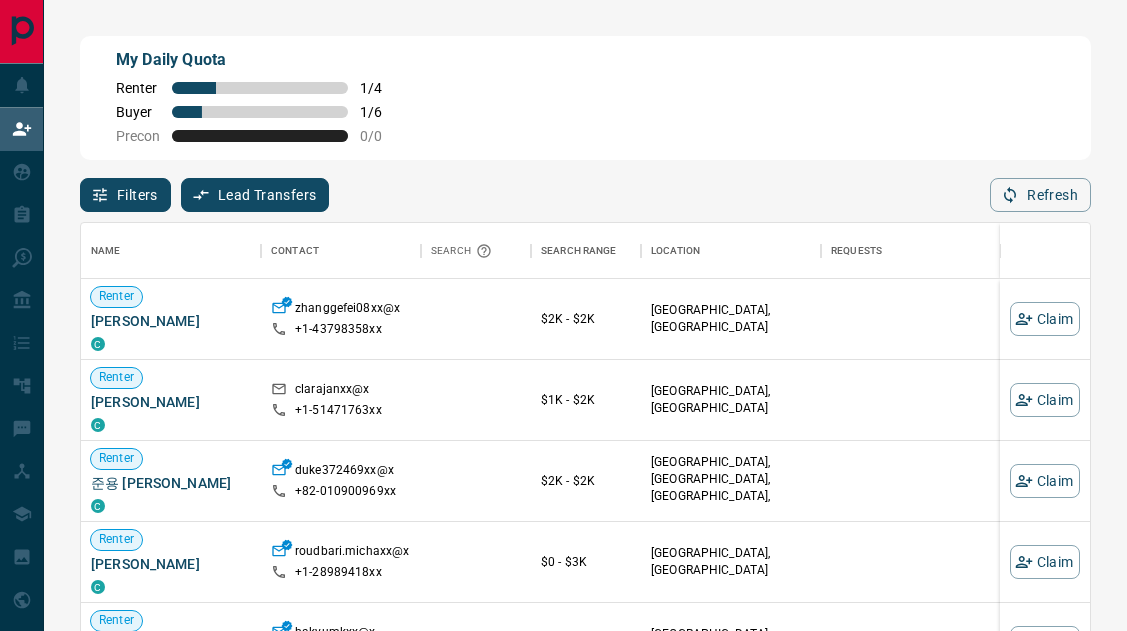 click on "Filters" at bounding box center (125, 195) 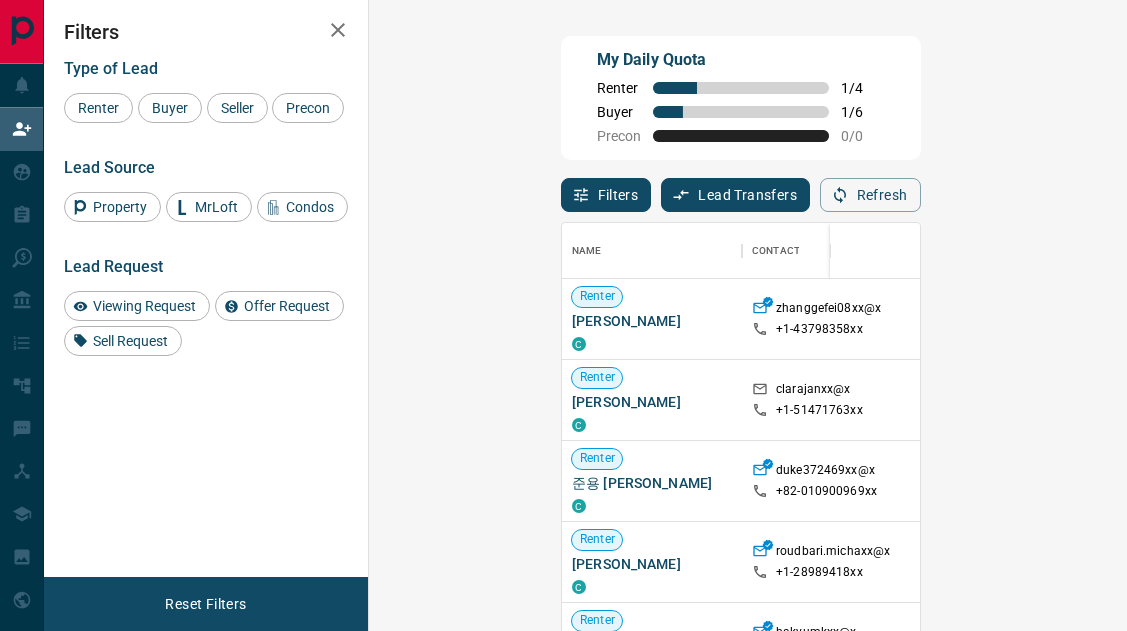 scroll, scrollTop: 472, scrollLeft: 699, axis: both 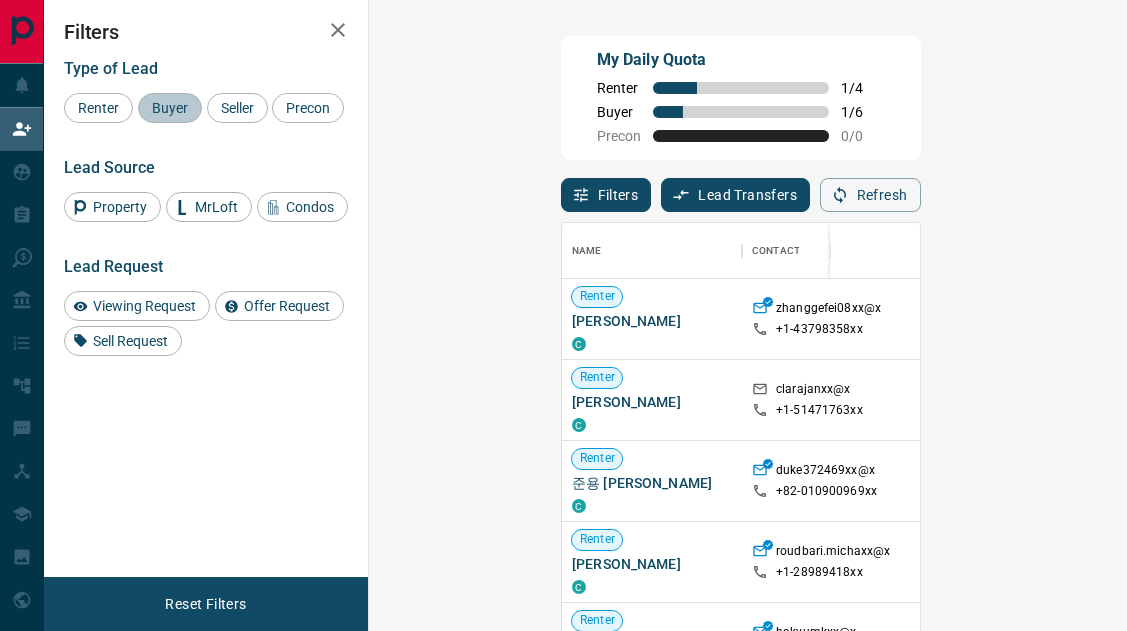 drag, startPoint x: 184, startPoint y: 114, endPoint x: 751, endPoint y: 139, distance: 567.5509 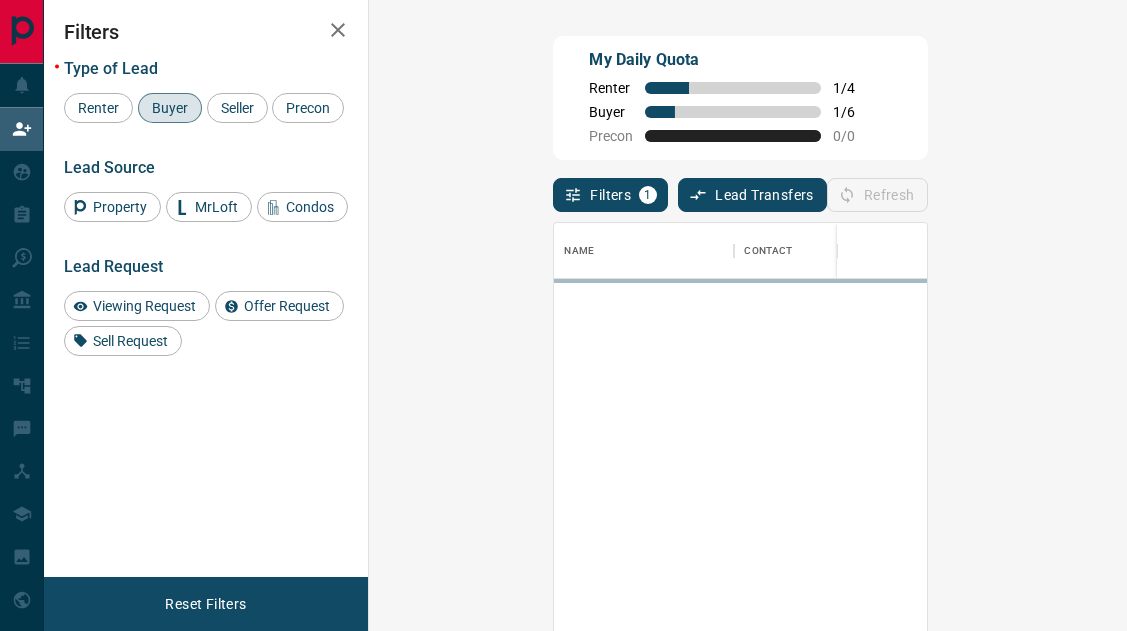 click 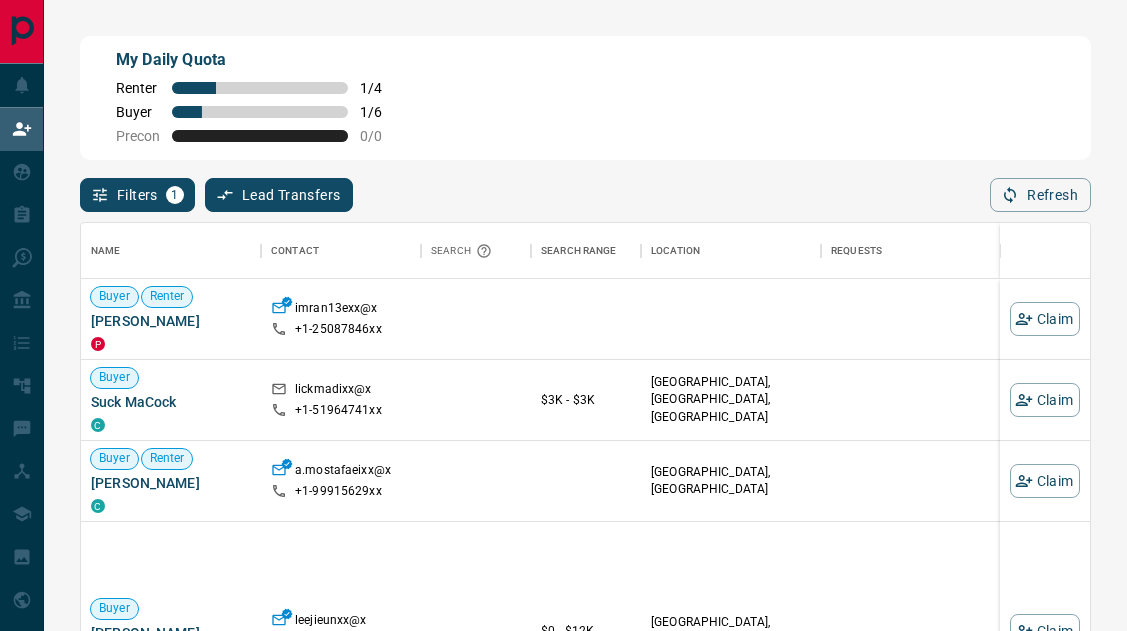 scroll, scrollTop: 1, scrollLeft: 1, axis: both 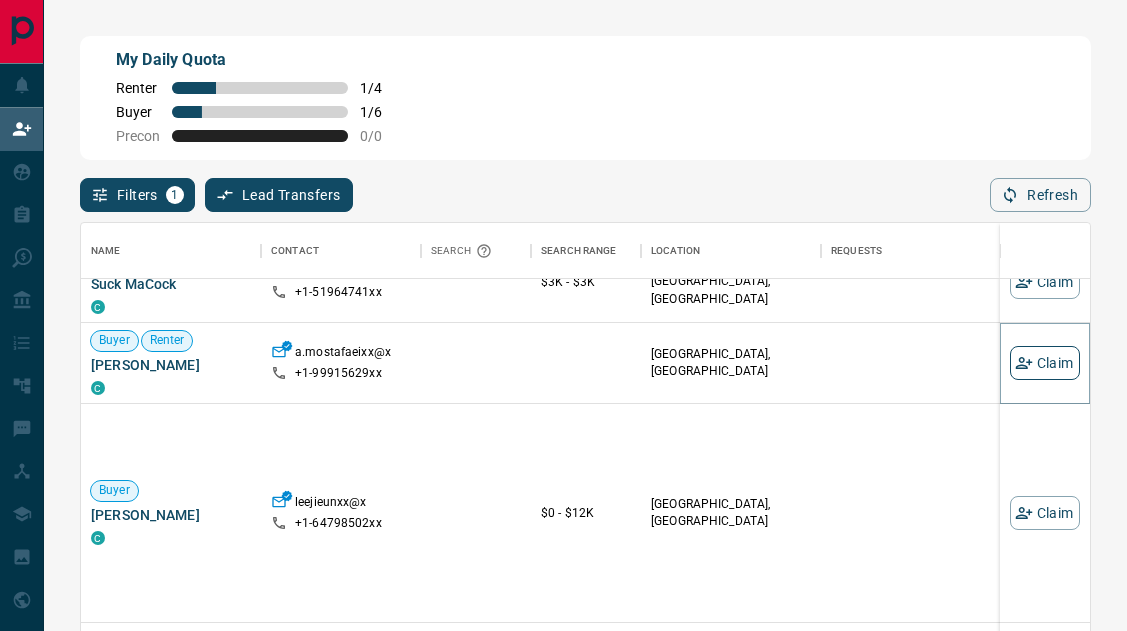 click on "Claim" at bounding box center [1045, 363] 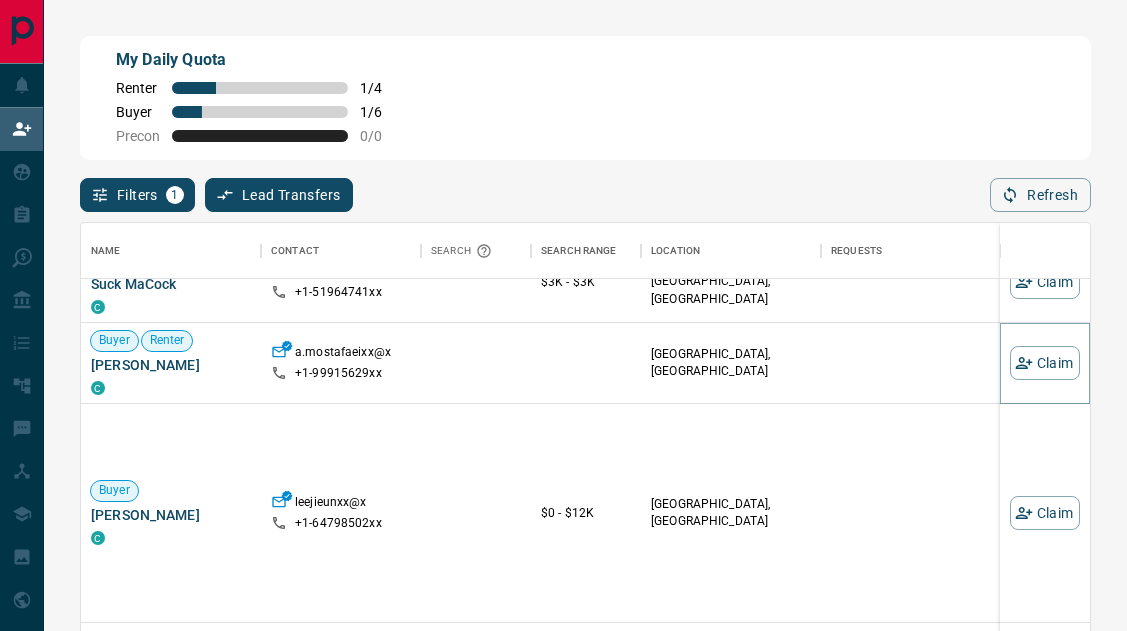 scroll, scrollTop: 120, scrollLeft: 0, axis: vertical 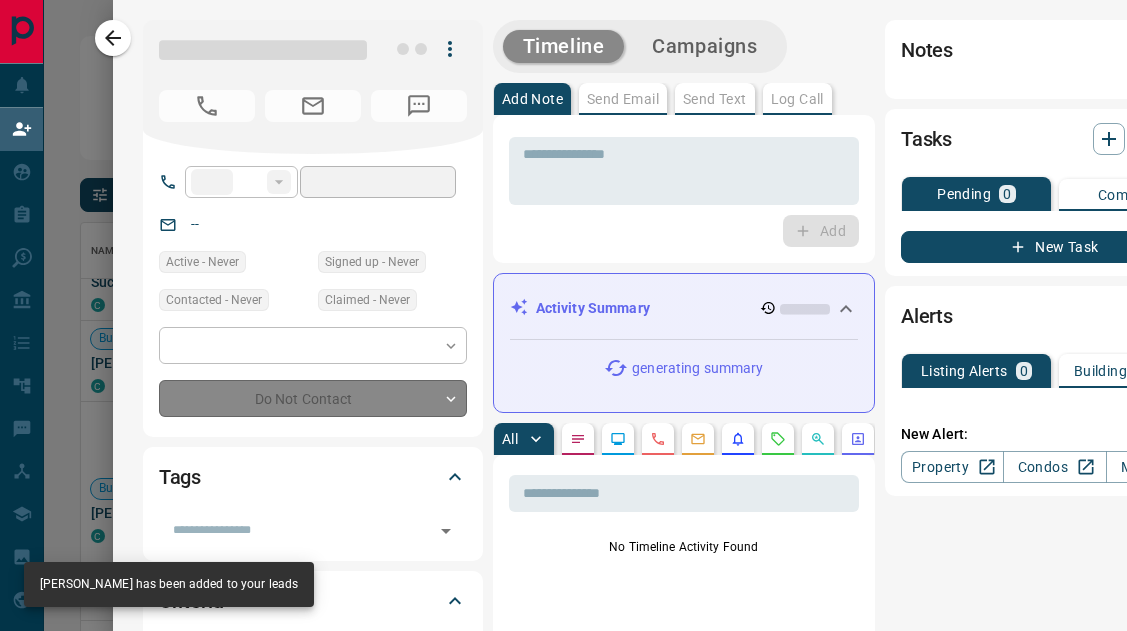 type on "**" 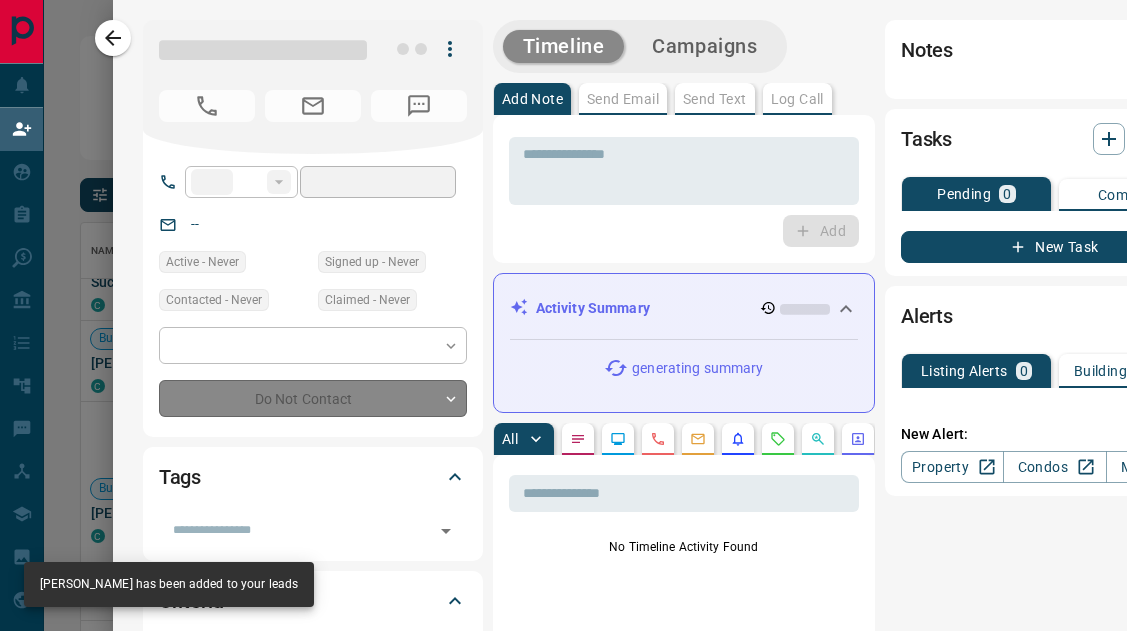 type on "**********" 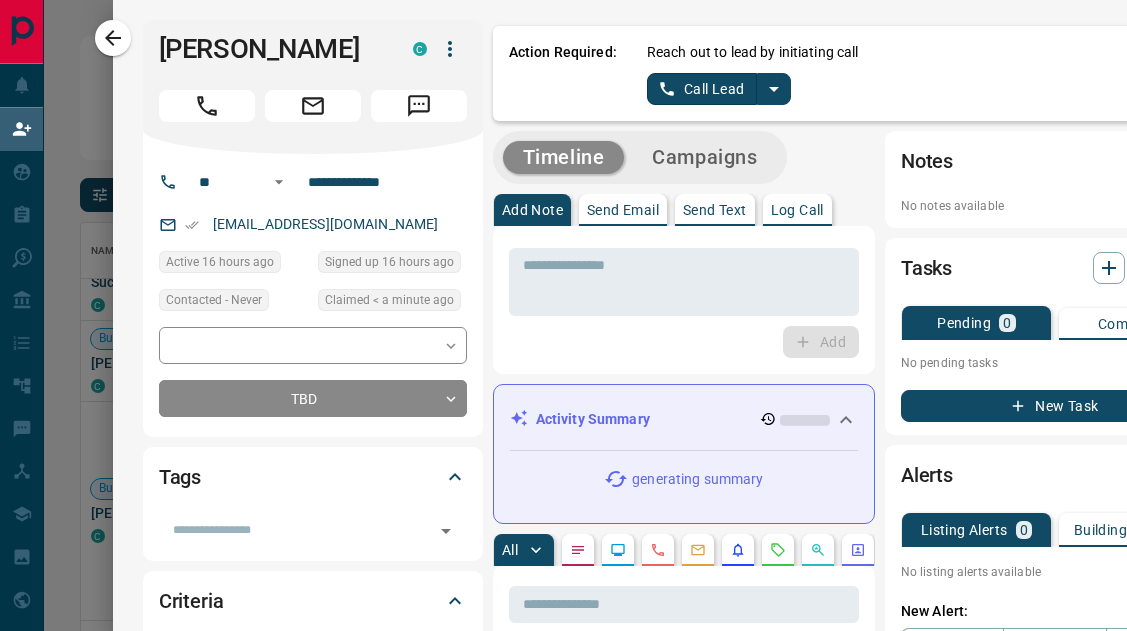 click 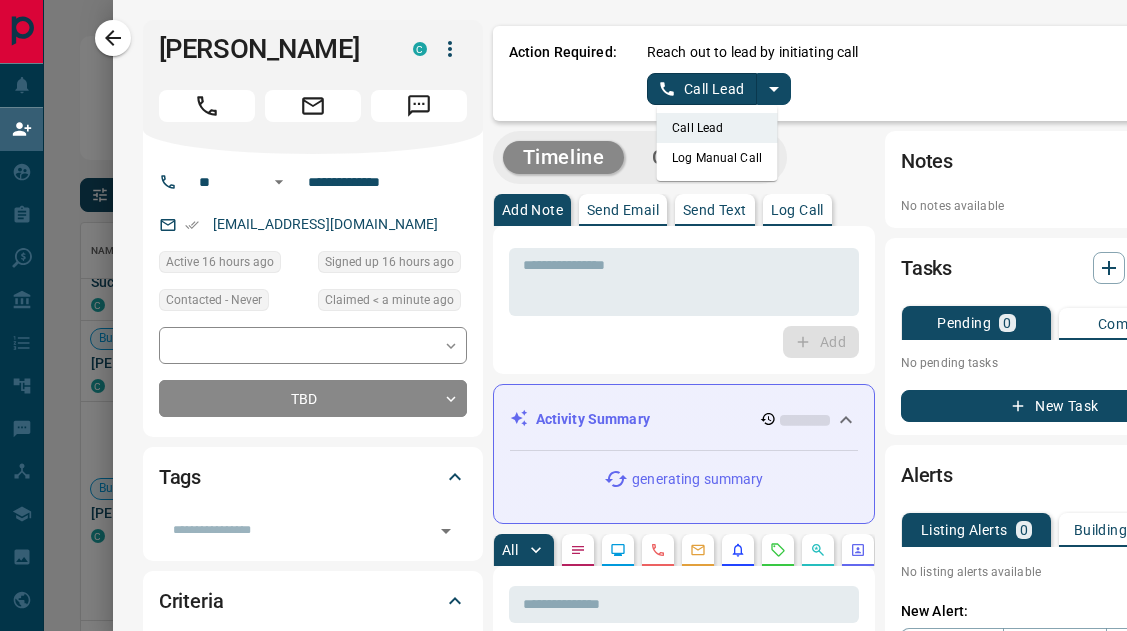 drag, startPoint x: 747, startPoint y: 162, endPoint x: 671, endPoint y: 105, distance: 95 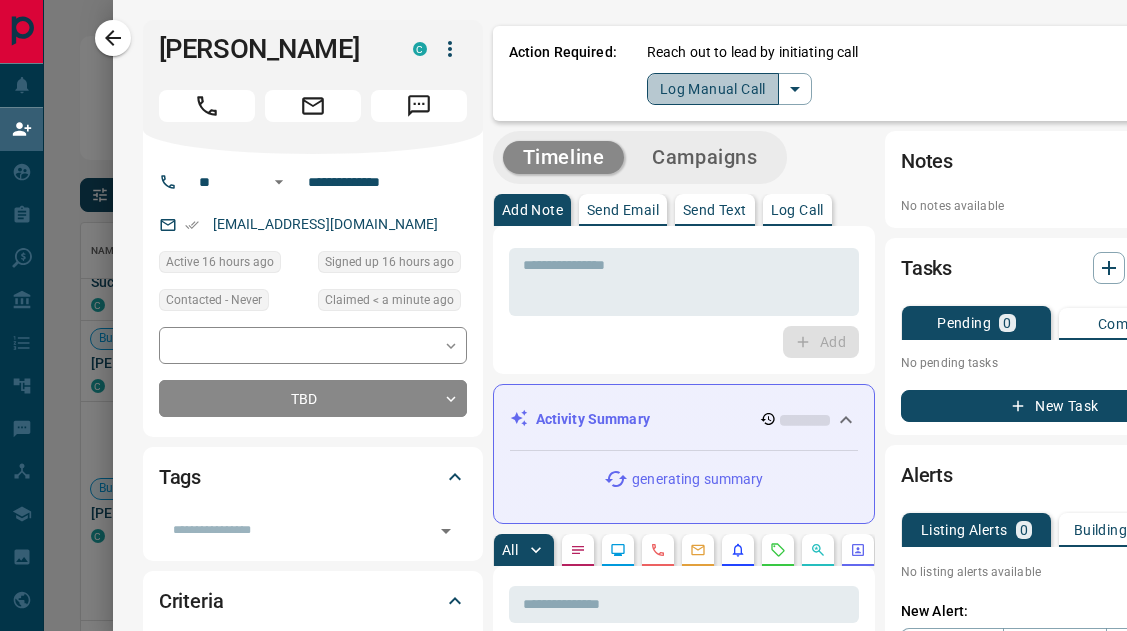 click on "Log Manual Call" at bounding box center [713, 89] 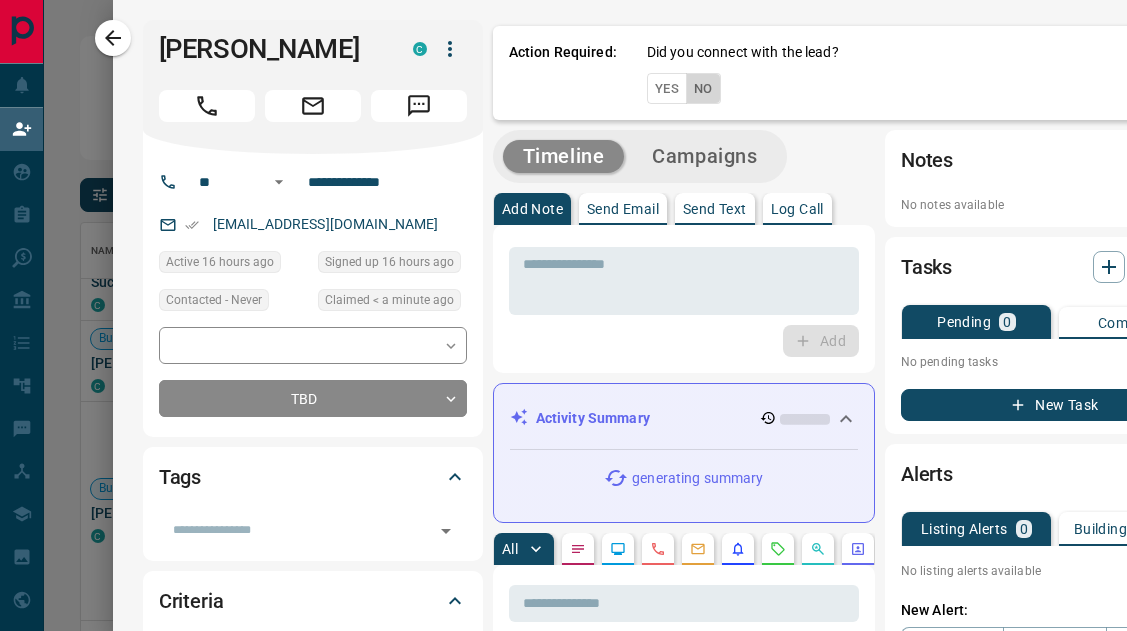 click on "No" at bounding box center [703, 88] 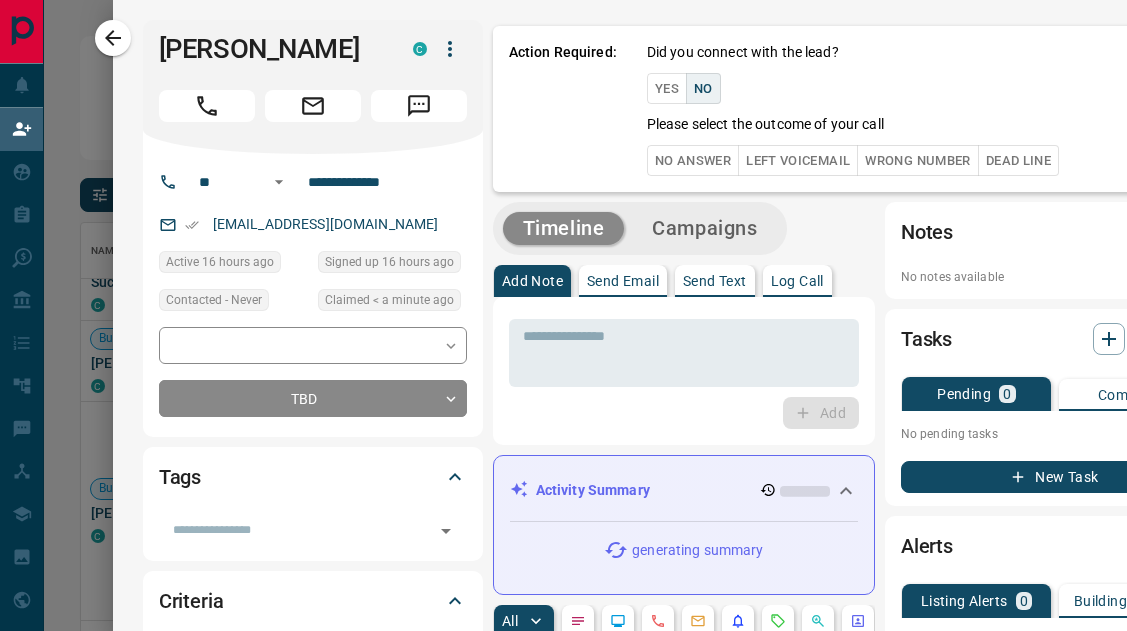 click on "No Answer" at bounding box center (693, 160) 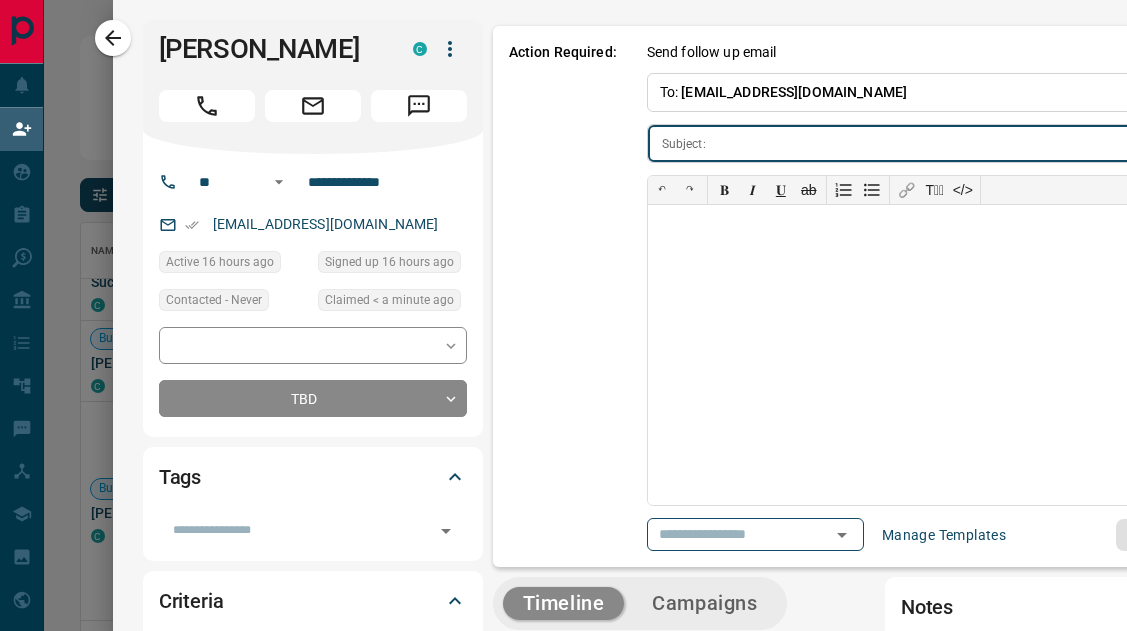 scroll, scrollTop: 0, scrollLeft: 82, axis: horizontal 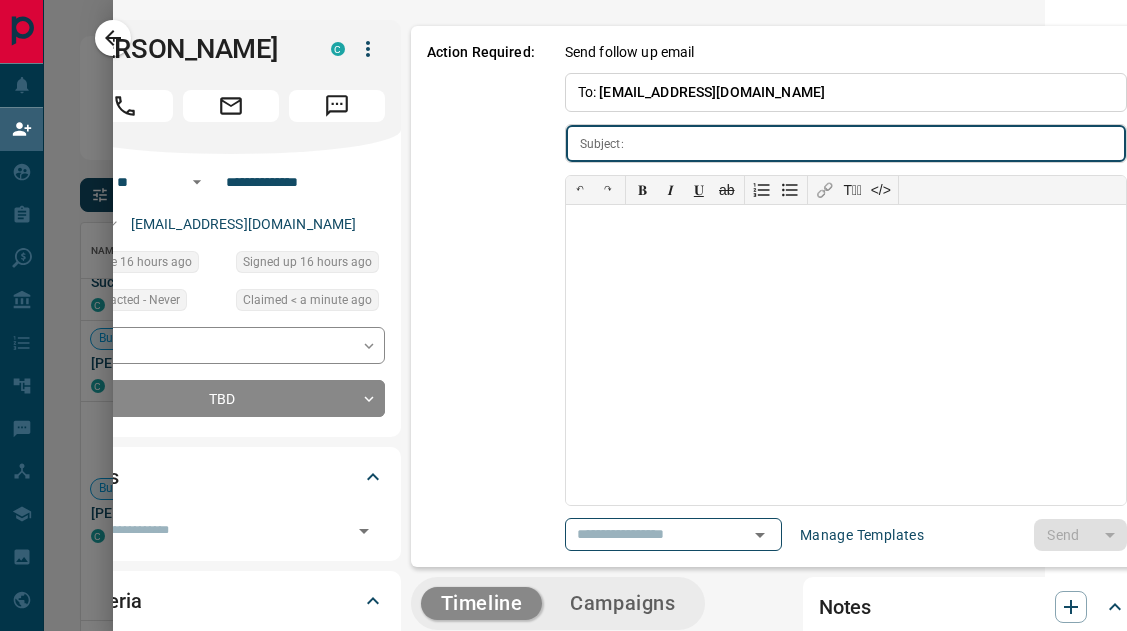 type on "**********" 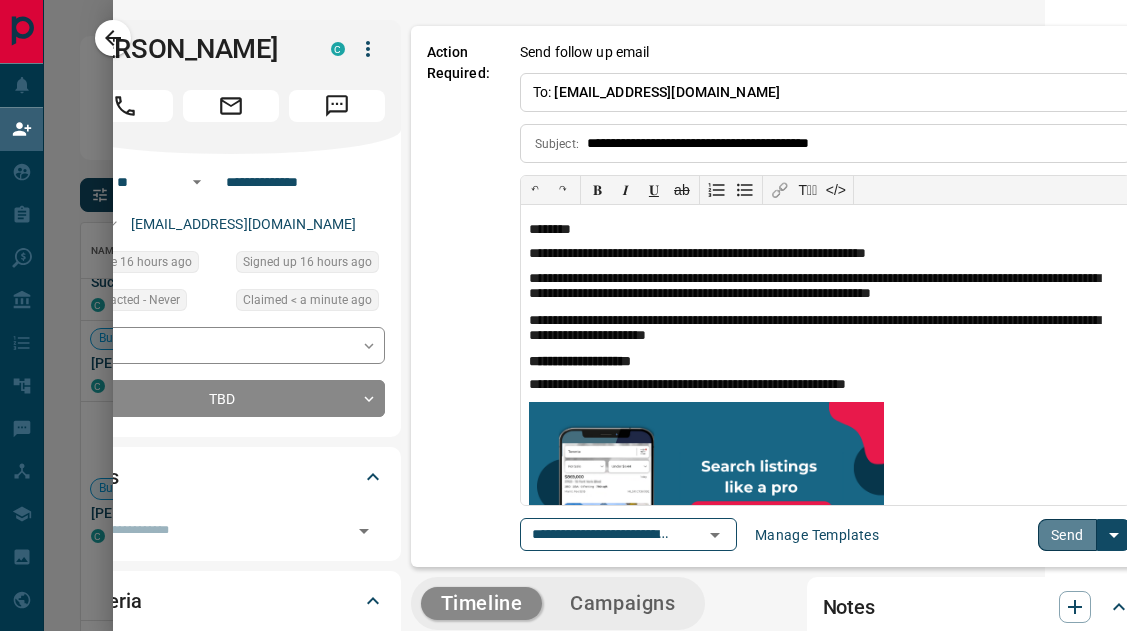 click on "Send" at bounding box center (1067, 535) 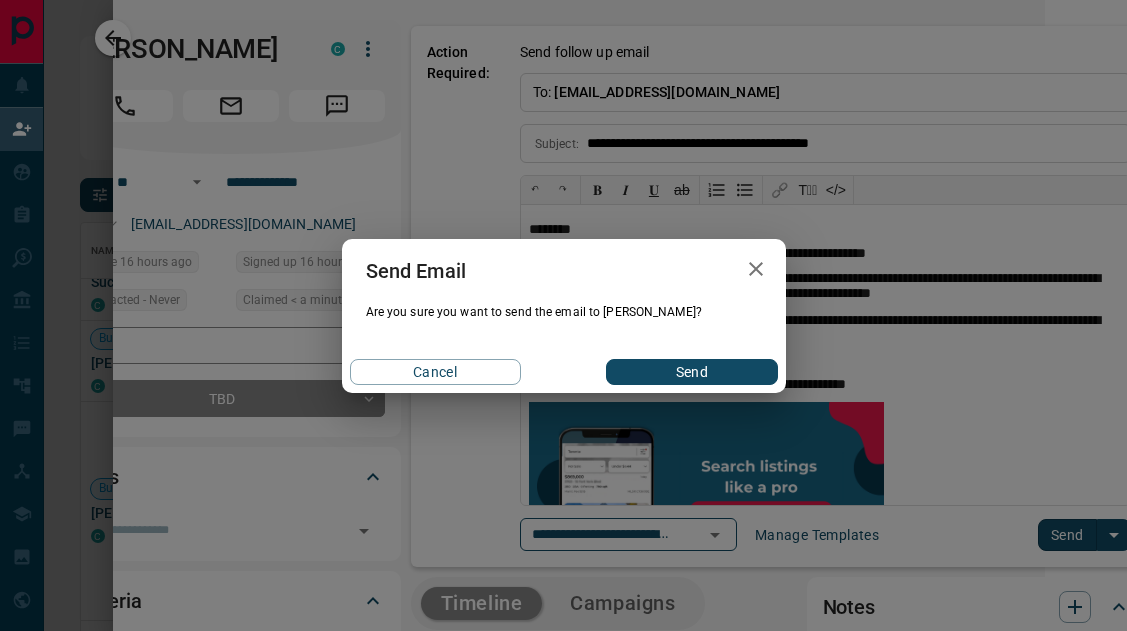 click on "Send" at bounding box center [691, 372] 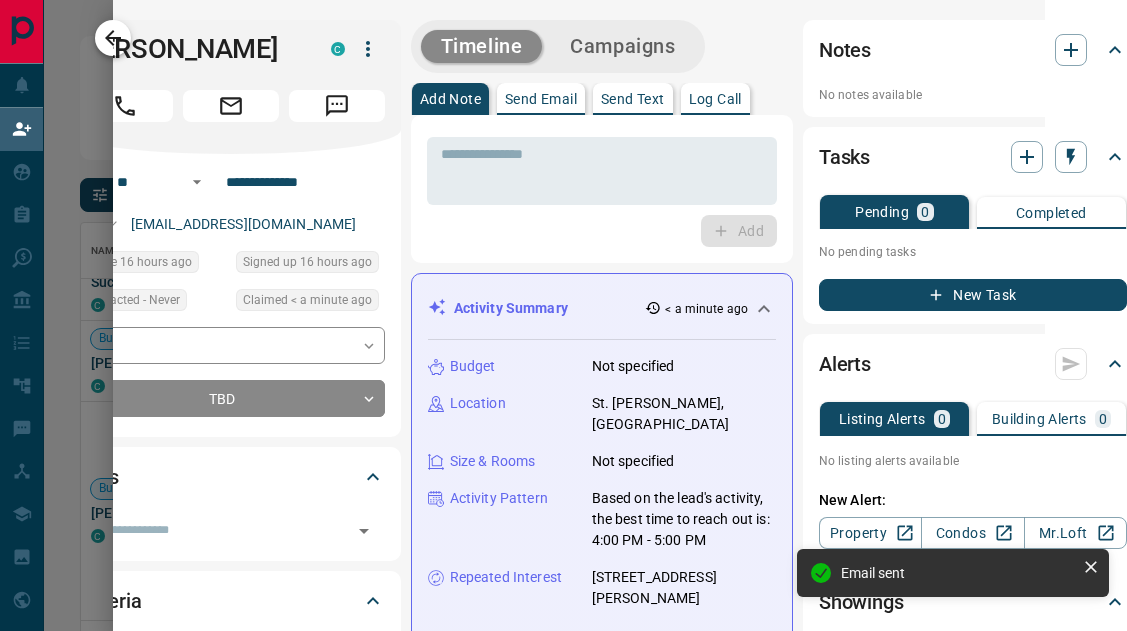 click 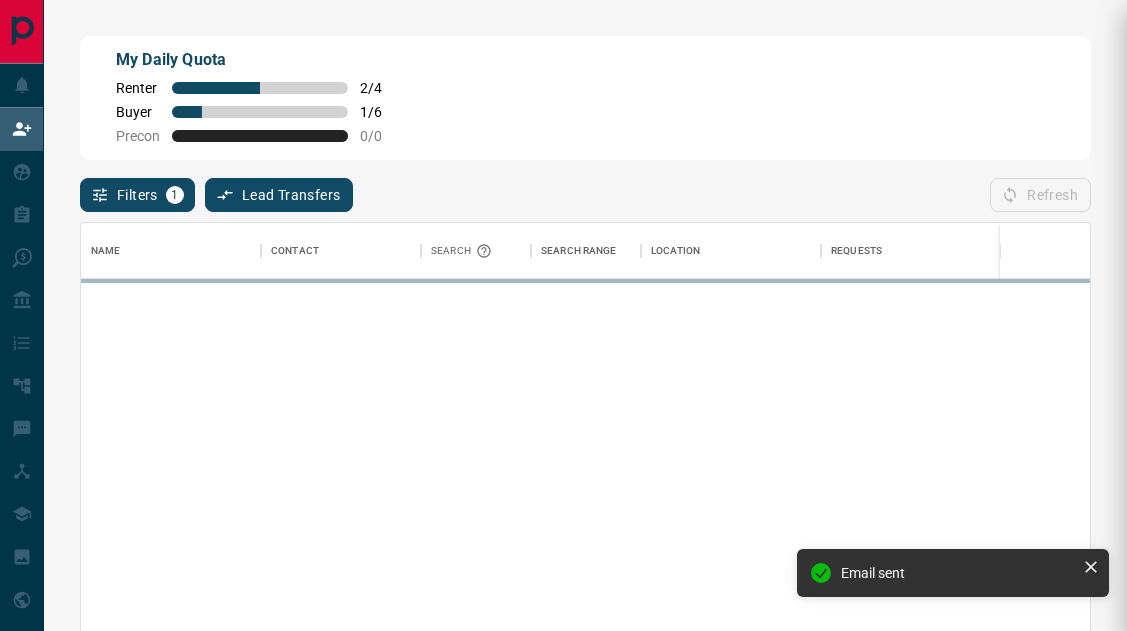 scroll, scrollTop: 1, scrollLeft: 1, axis: both 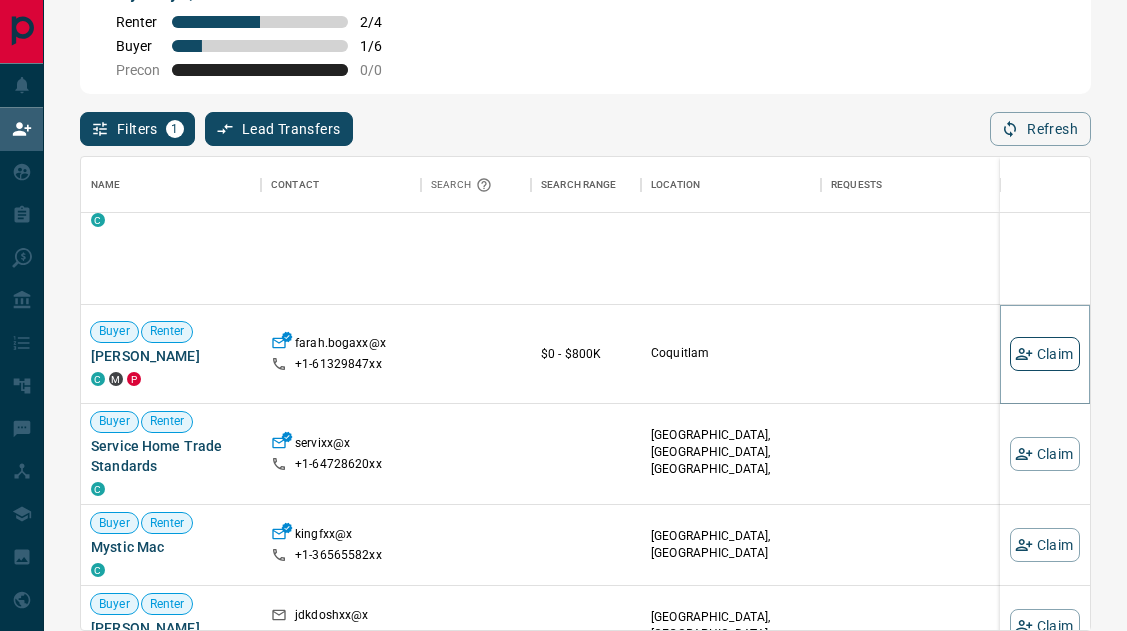 click 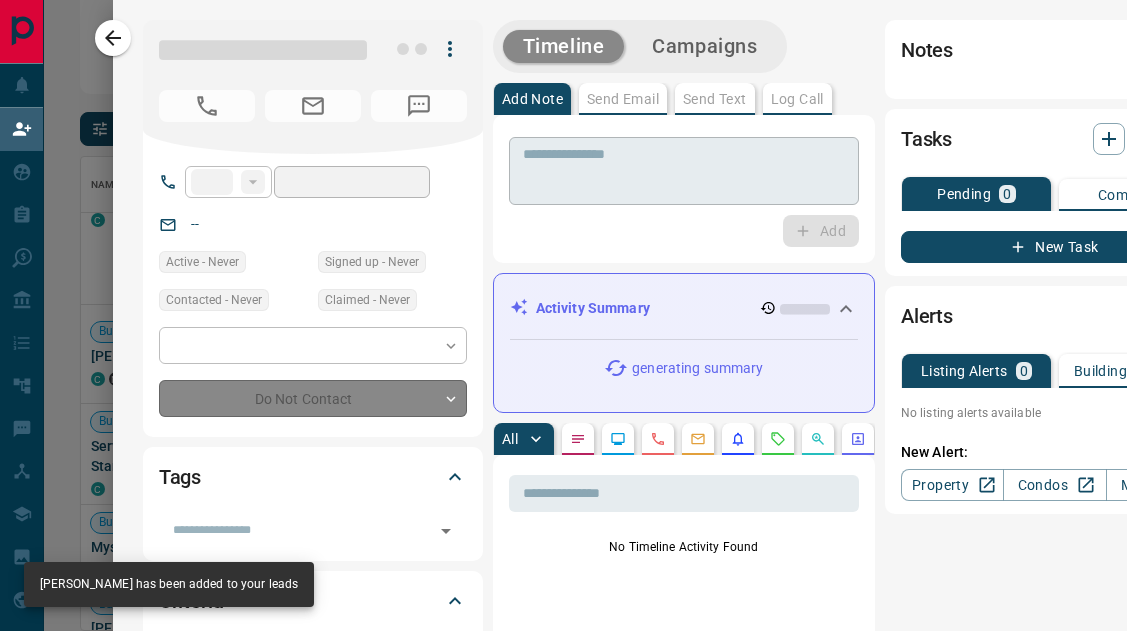 type on "**" 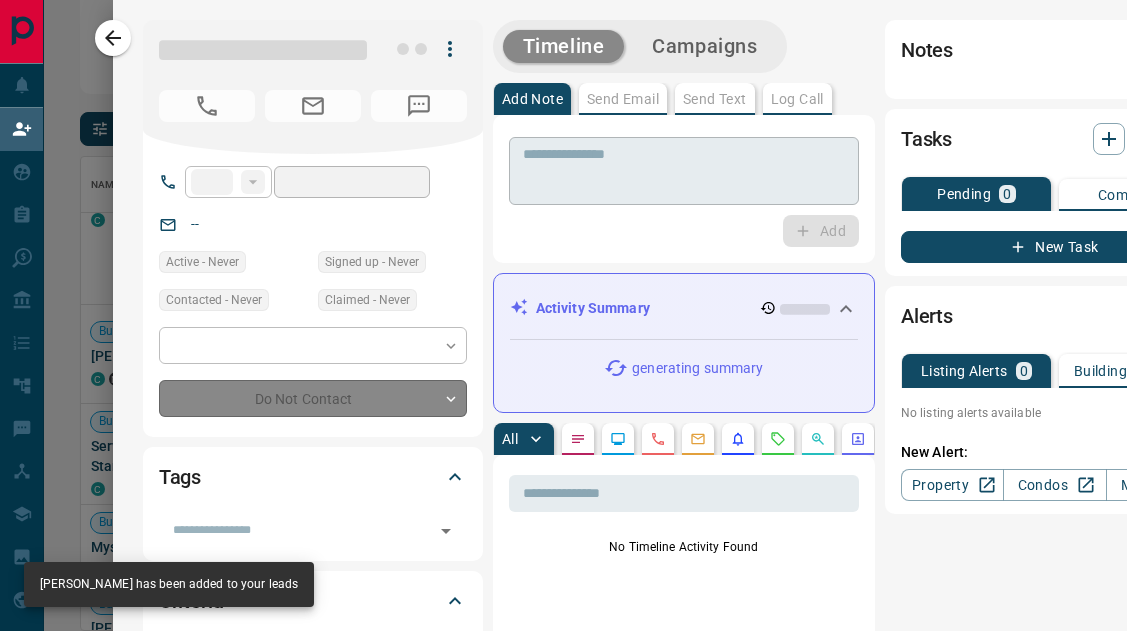 type on "**********" 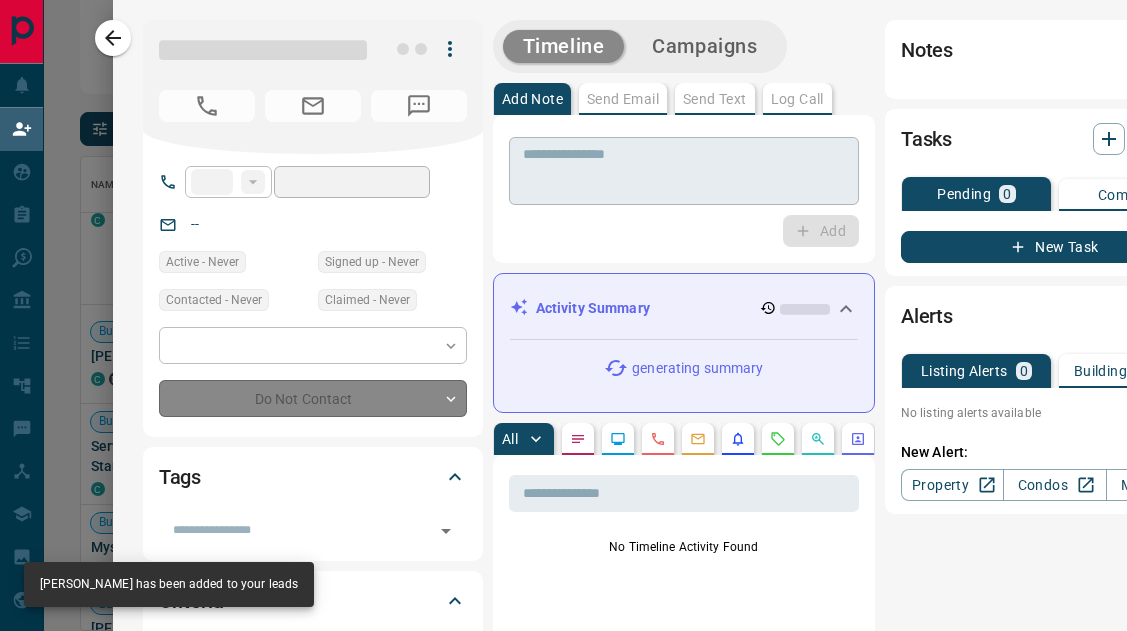 type on "**********" 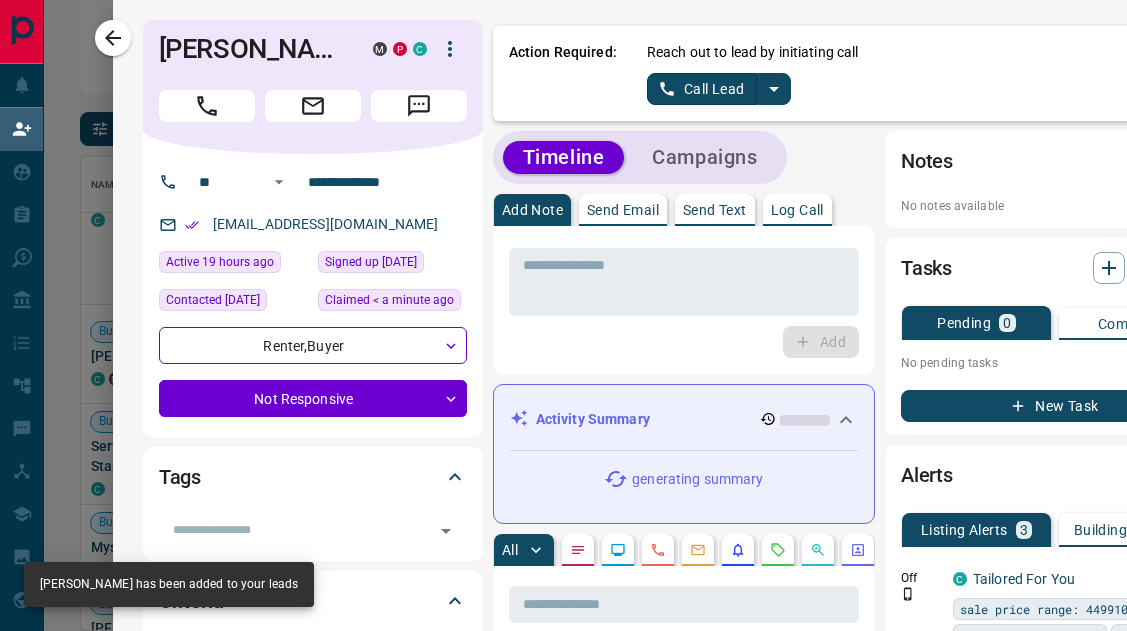 click 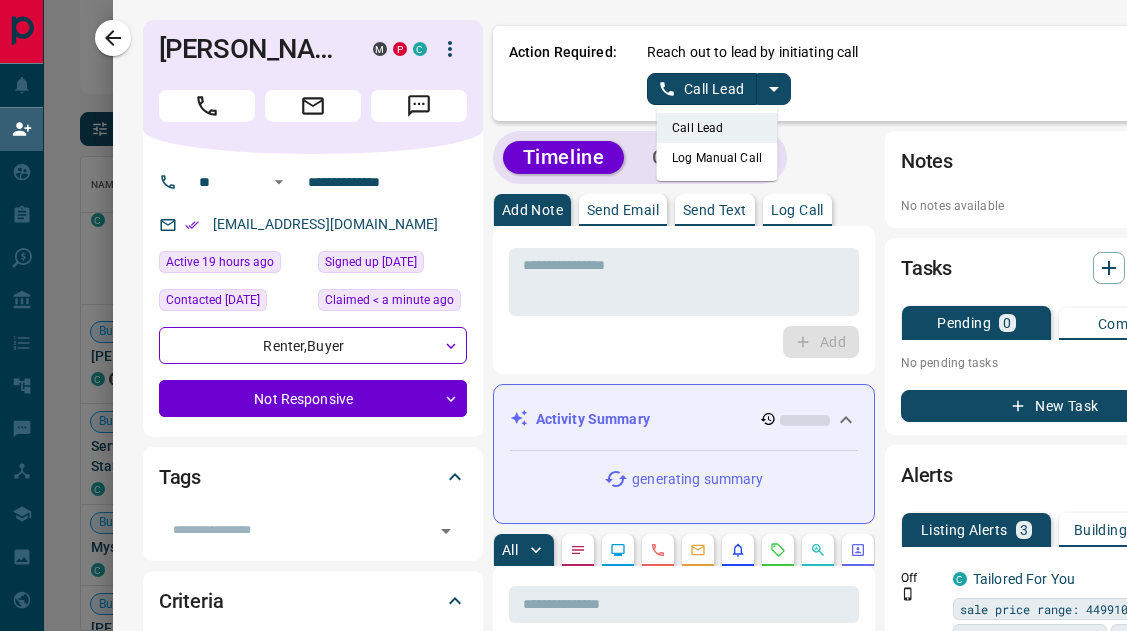 click on "Log Manual Call" at bounding box center [717, 158] 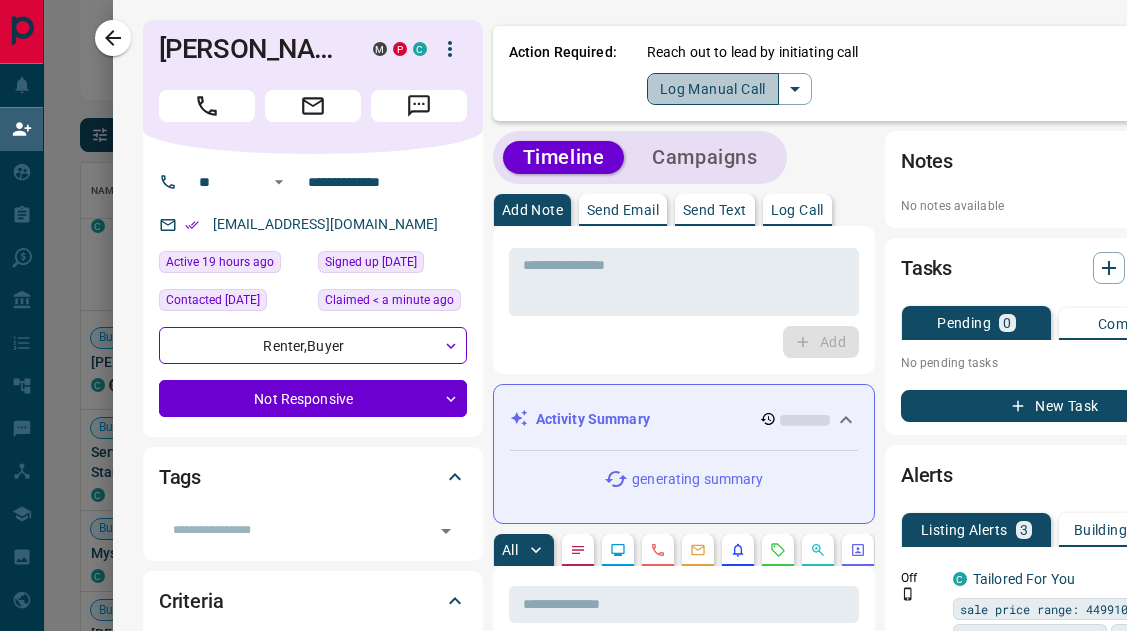 click on "Log Manual Call" at bounding box center (713, 89) 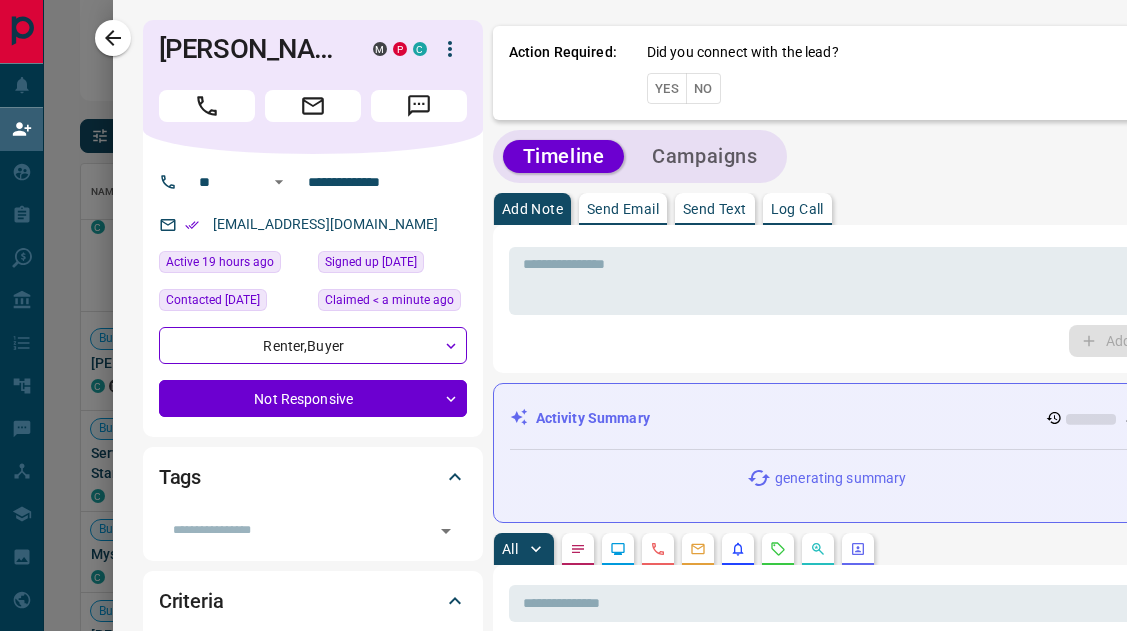 click on "No" at bounding box center (703, 88) 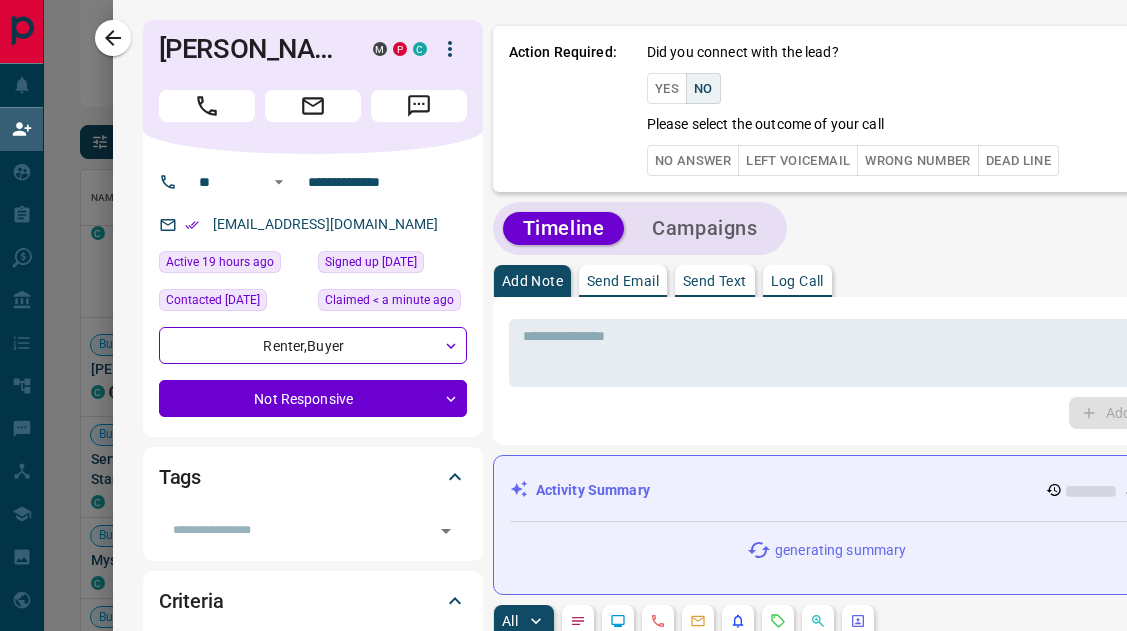 drag, startPoint x: 690, startPoint y: 166, endPoint x: 672, endPoint y: 169, distance: 18.248287 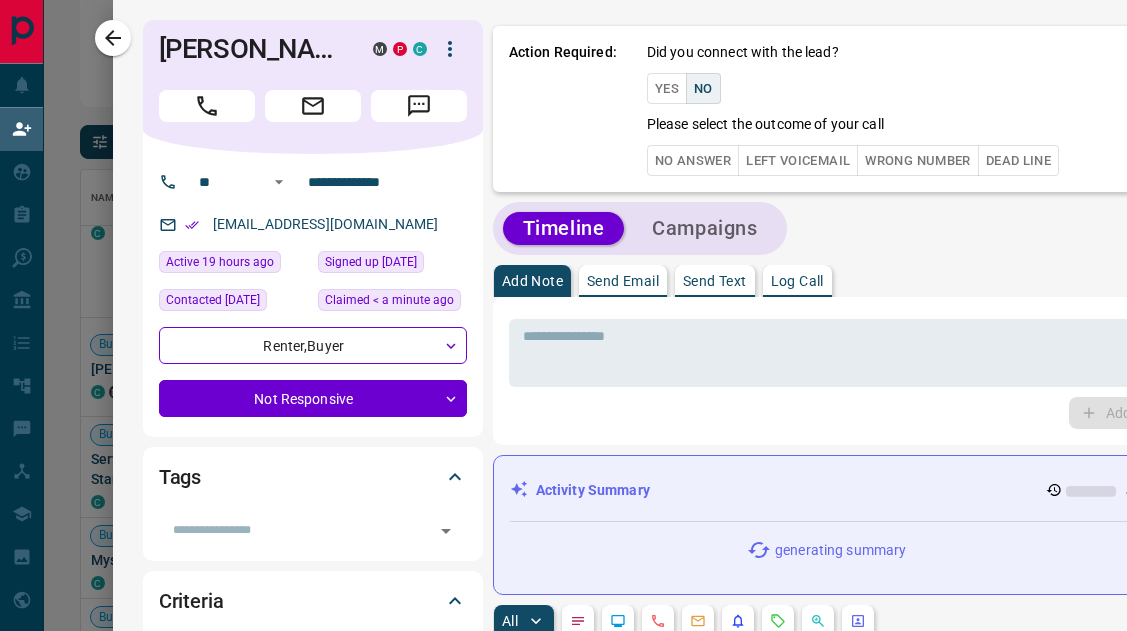 click on "No Answer" at bounding box center [693, 160] 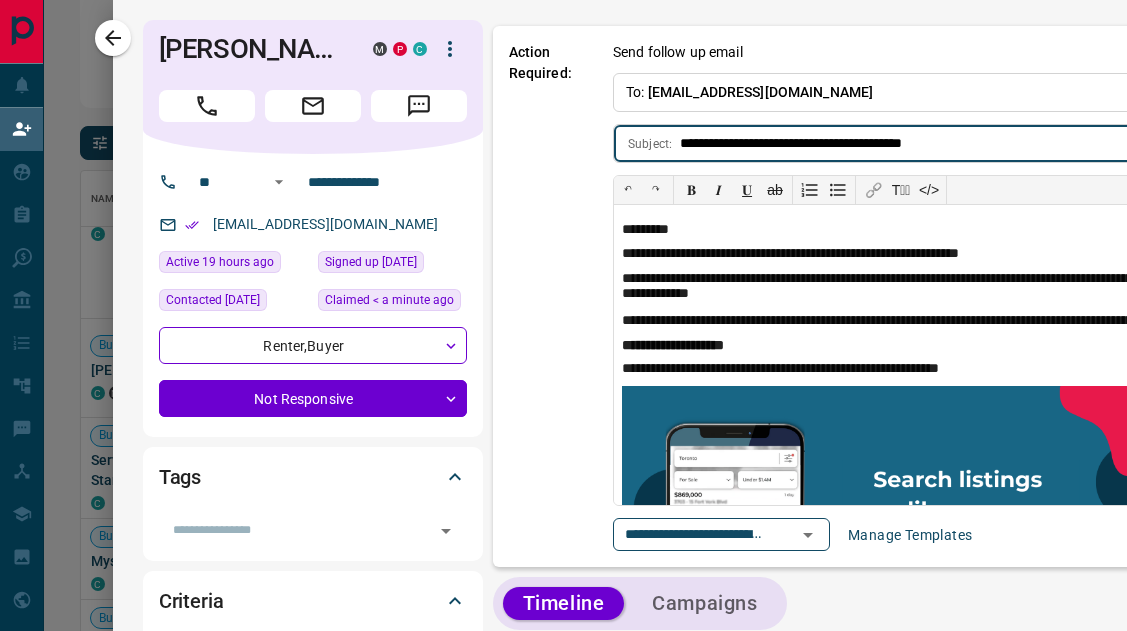 scroll, scrollTop: 0, scrollLeft: 372, axis: horizontal 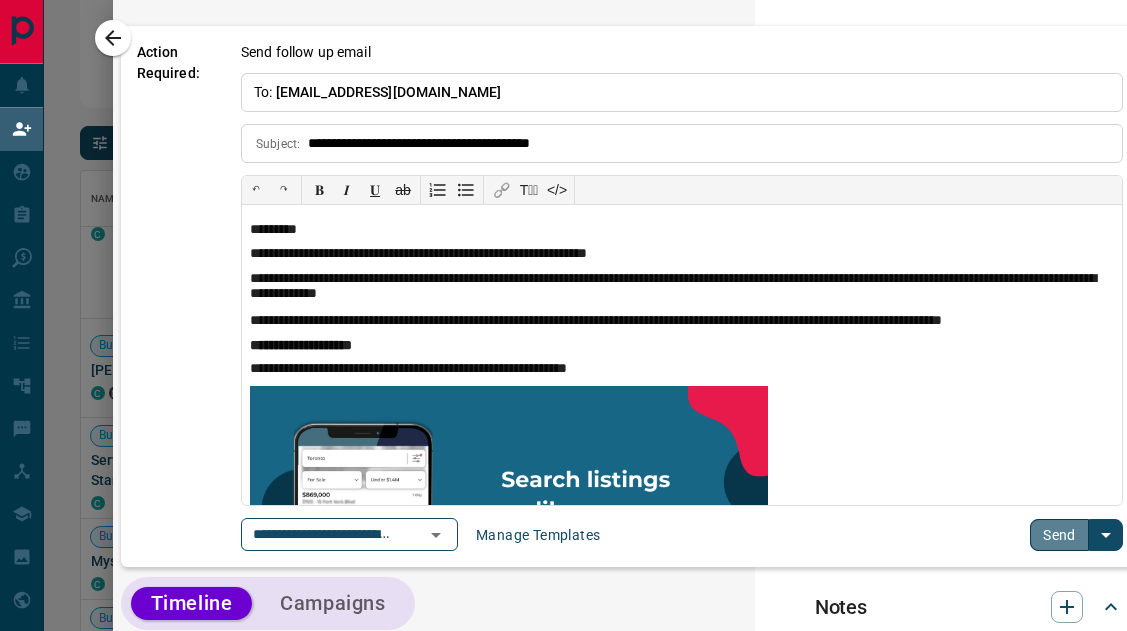 click on "Send" at bounding box center [1059, 535] 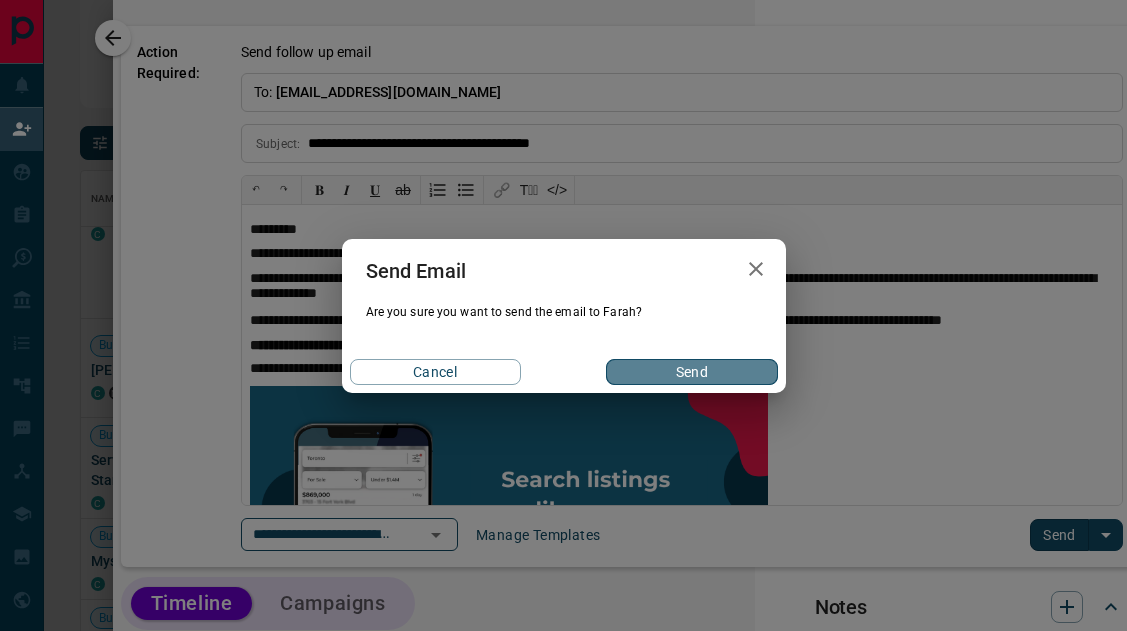 drag, startPoint x: 690, startPoint y: 366, endPoint x: 618, endPoint y: 338, distance: 77.25283 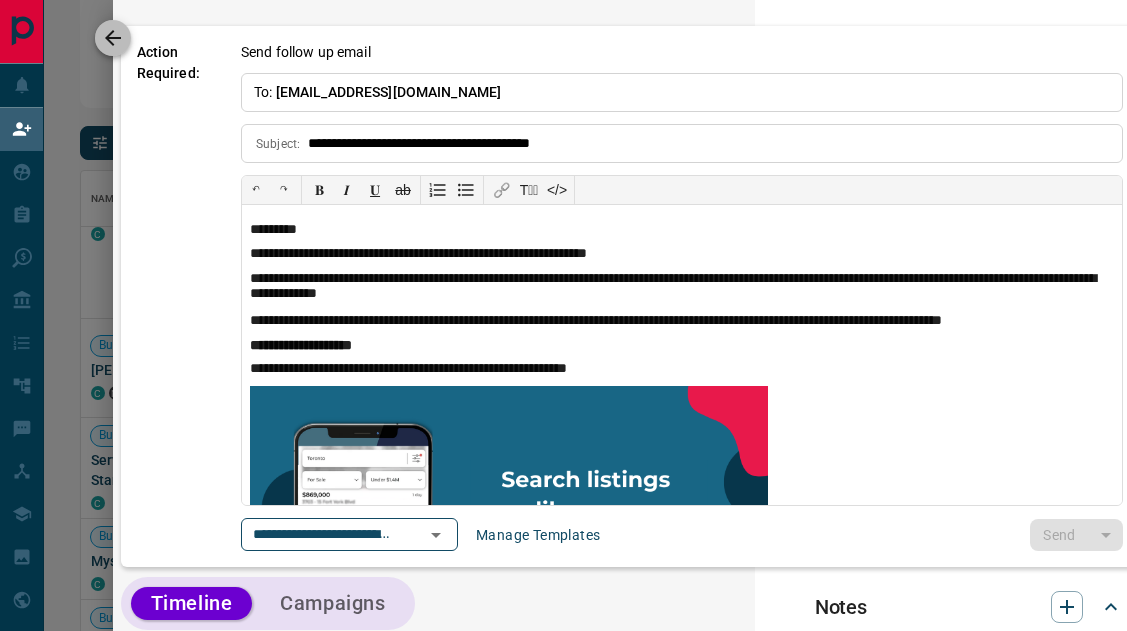 click 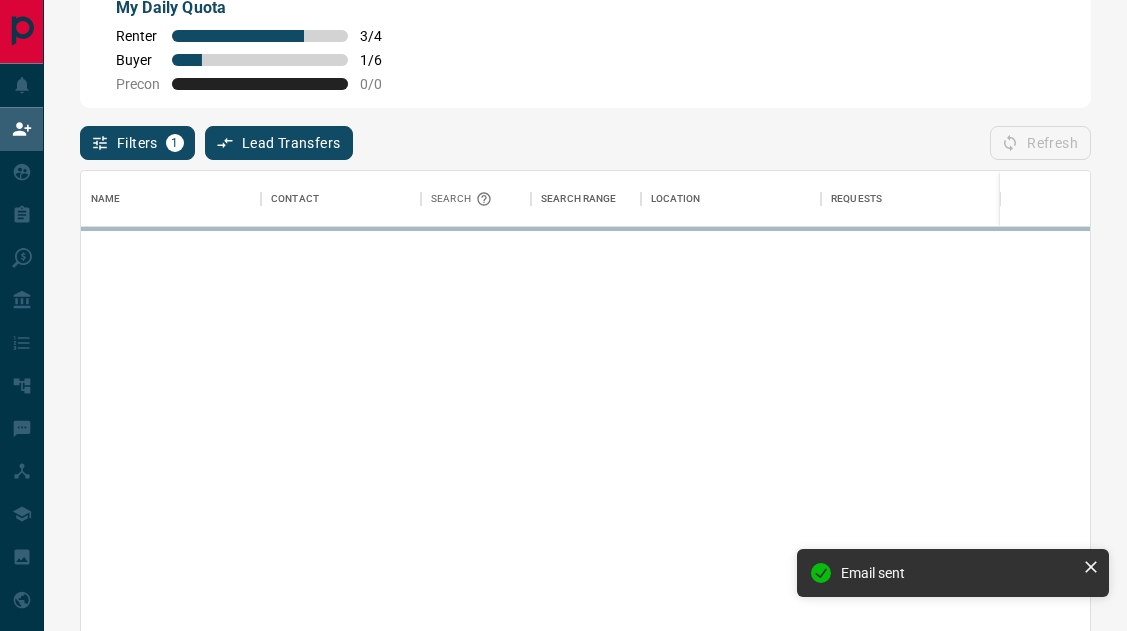 scroll, scrollTop: 1, scrollLeft: 1, axis: both 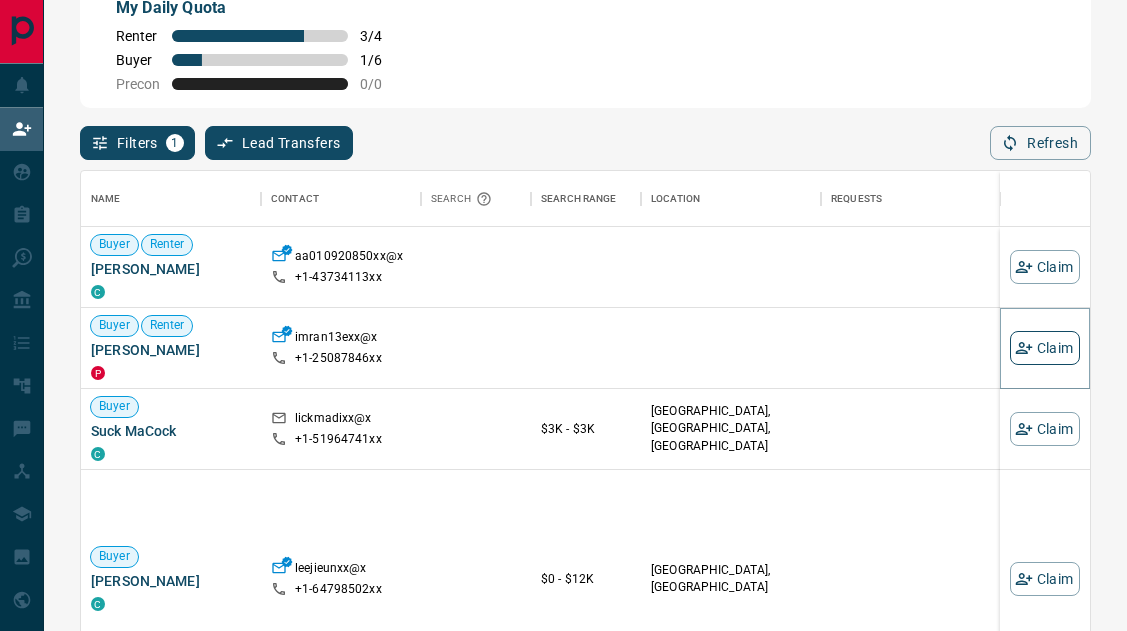 click on "Claim" at bounding box center [1045, 348] 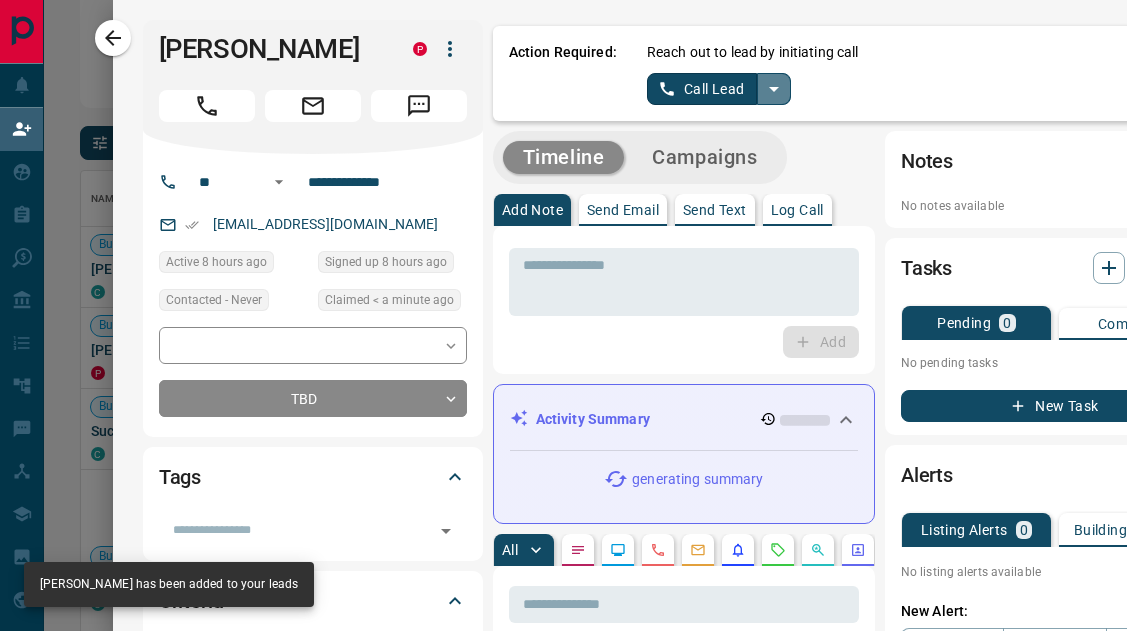 click 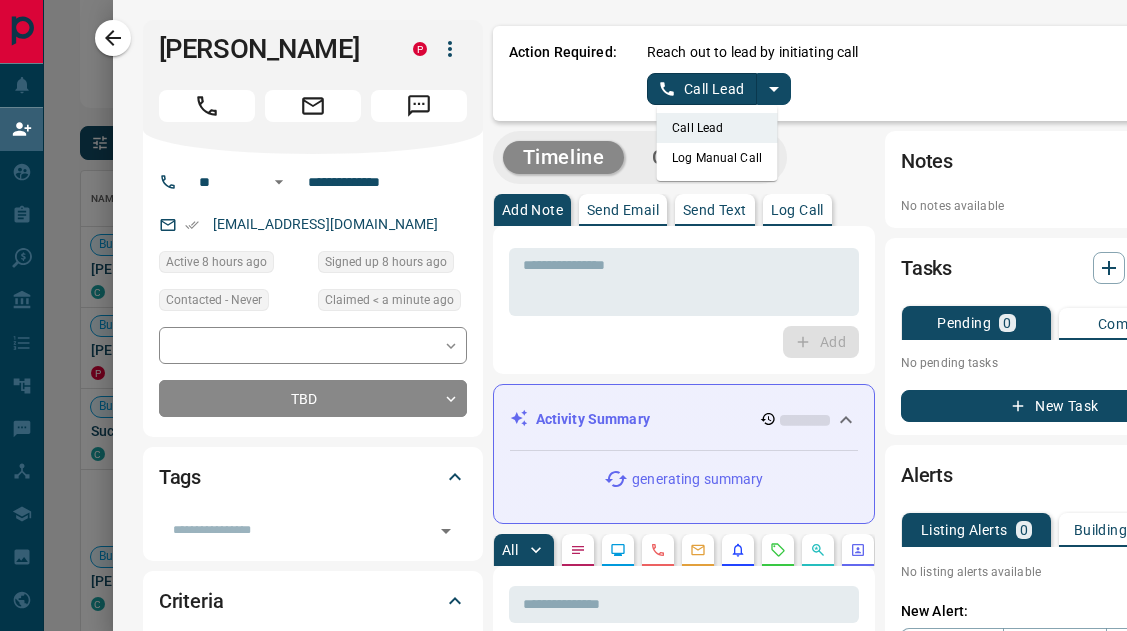 drag, startPoint x: 725, startPoint y: 151, endPoint x: 693, endPoint y: 121, distance: 43.863426 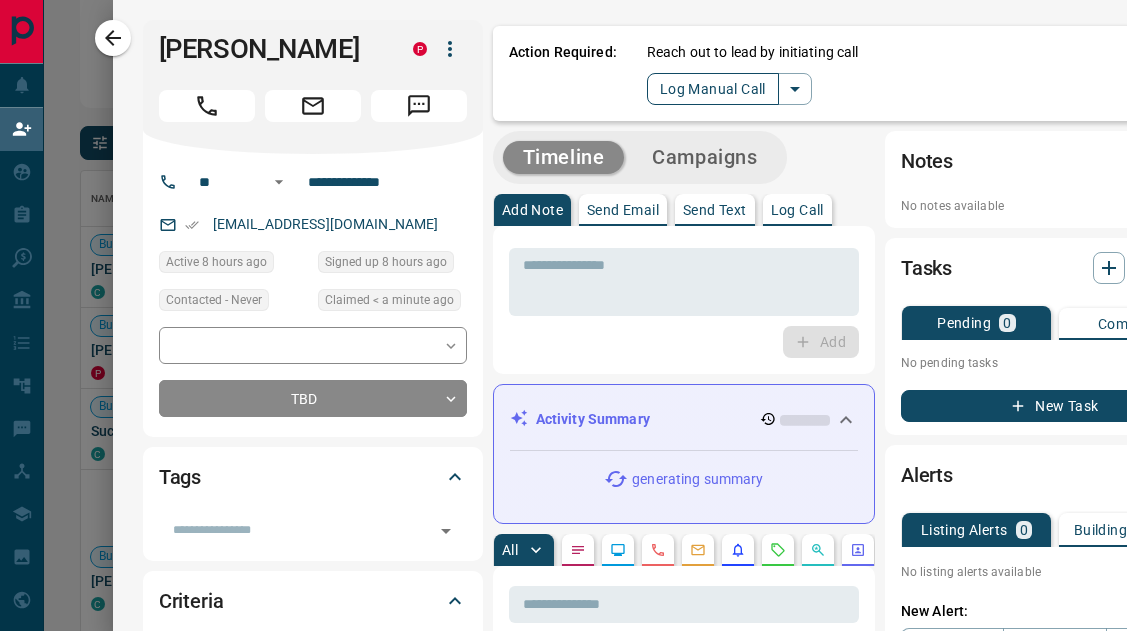 click on "Log Manual Call" at bounding box center (713, 89) 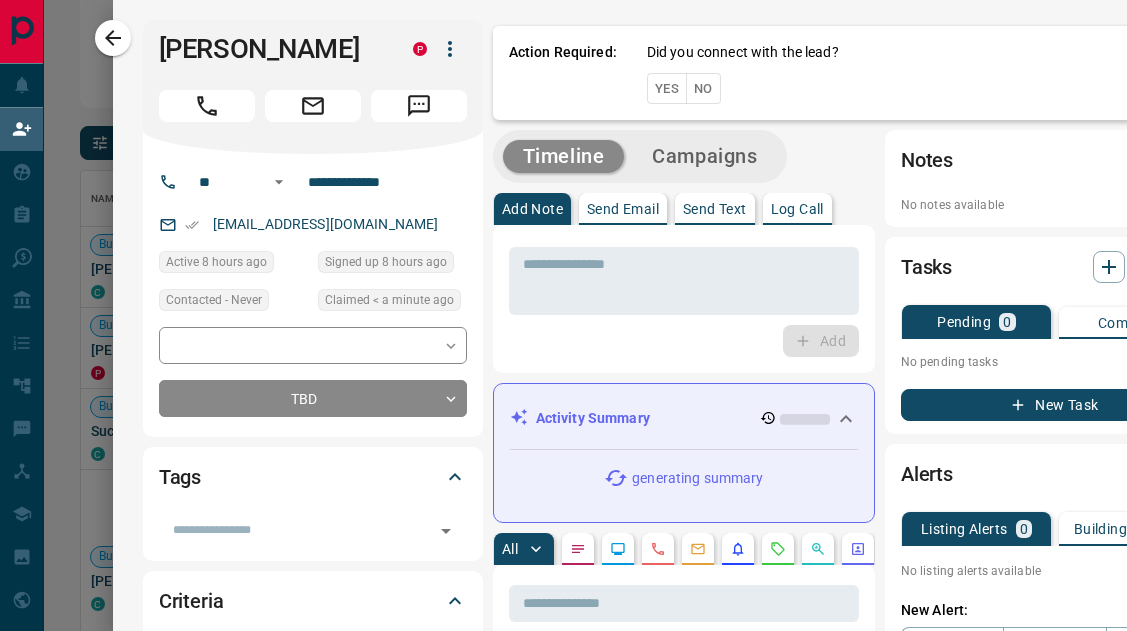 drag, startPoint x: 696, startPoint y: 95, endPoint x: 698, endPoint y: 113, distance: 18.110771 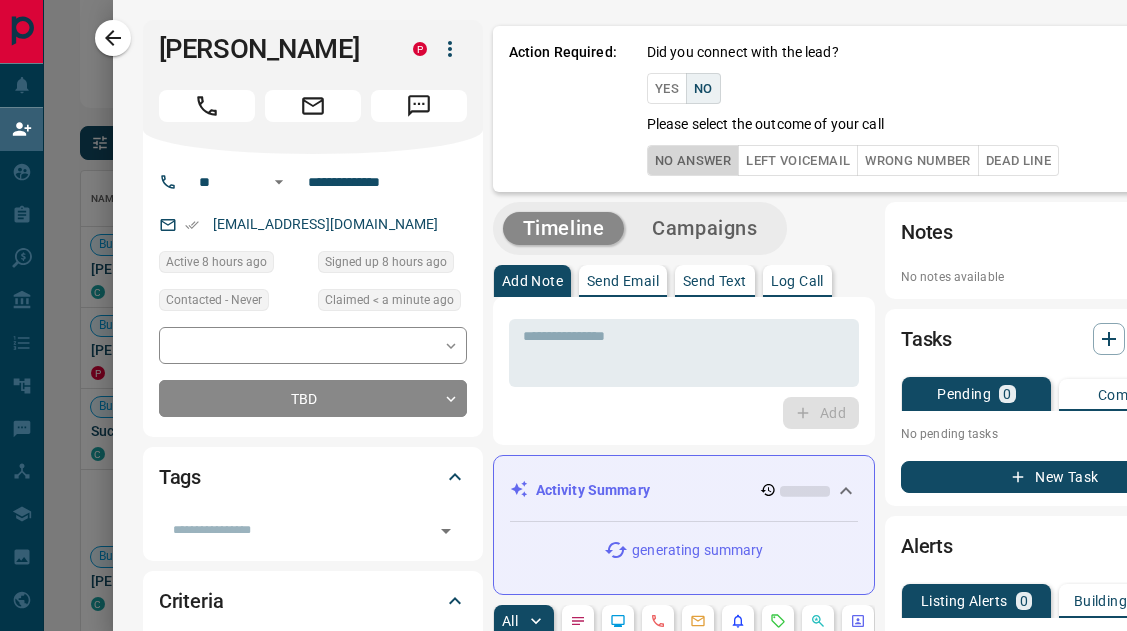 drag, startPoint x: 688, startPoint y: 150, endPoint x: 710, endPoint y: 162, distance: 25.059929 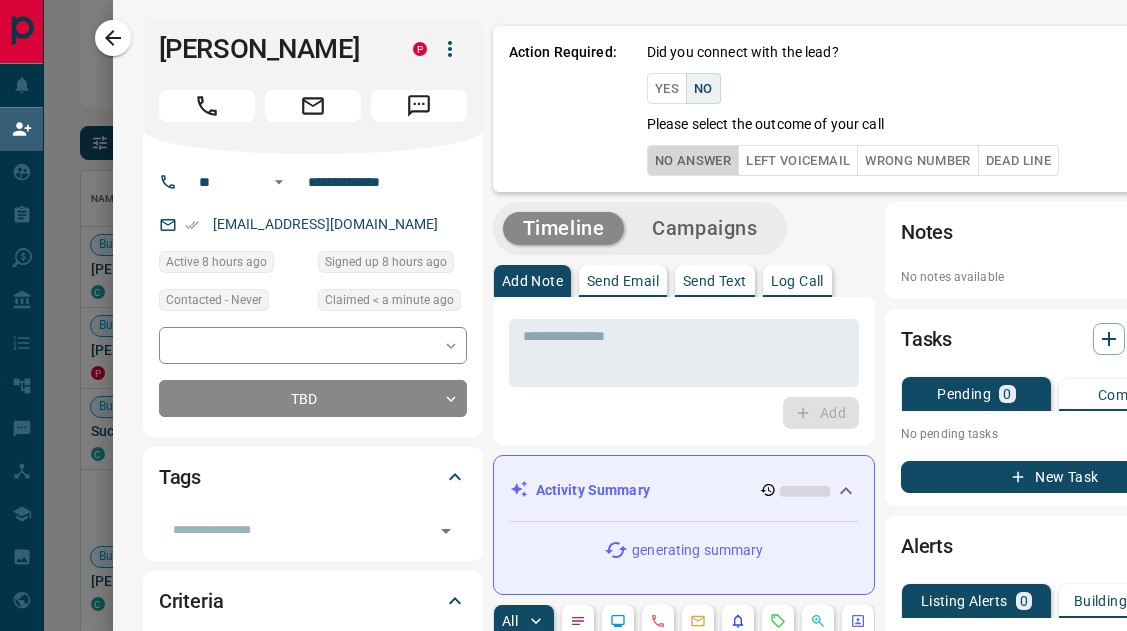 click on "No Answer" at bounding box center (693, 160) 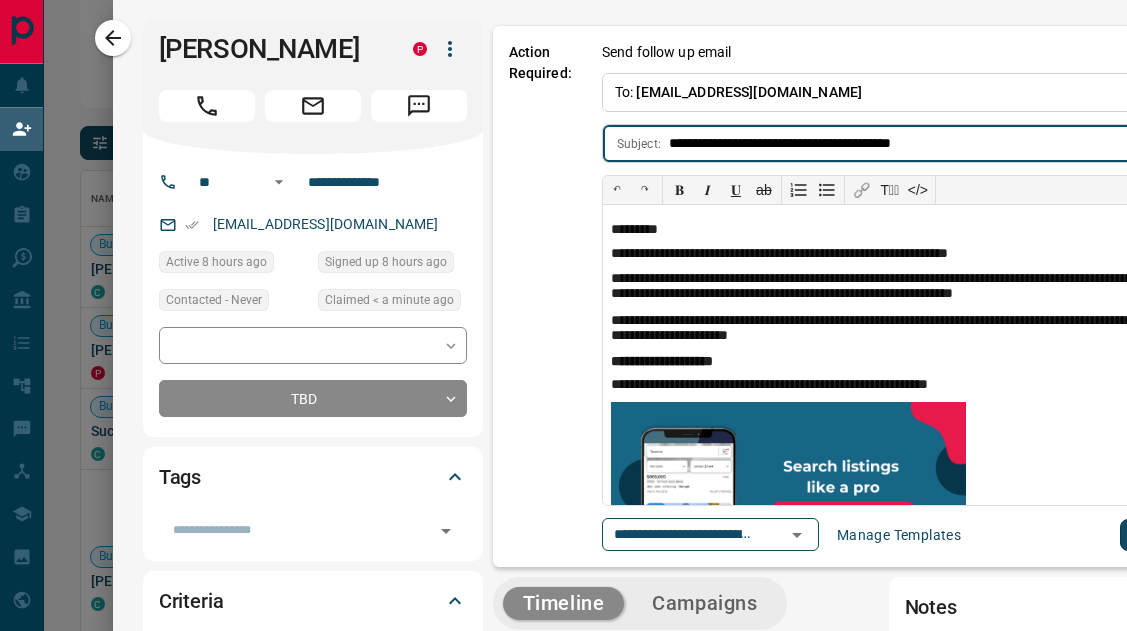 scroll, scrollTop: 0, scrollLeft: 82, axis: horizontal 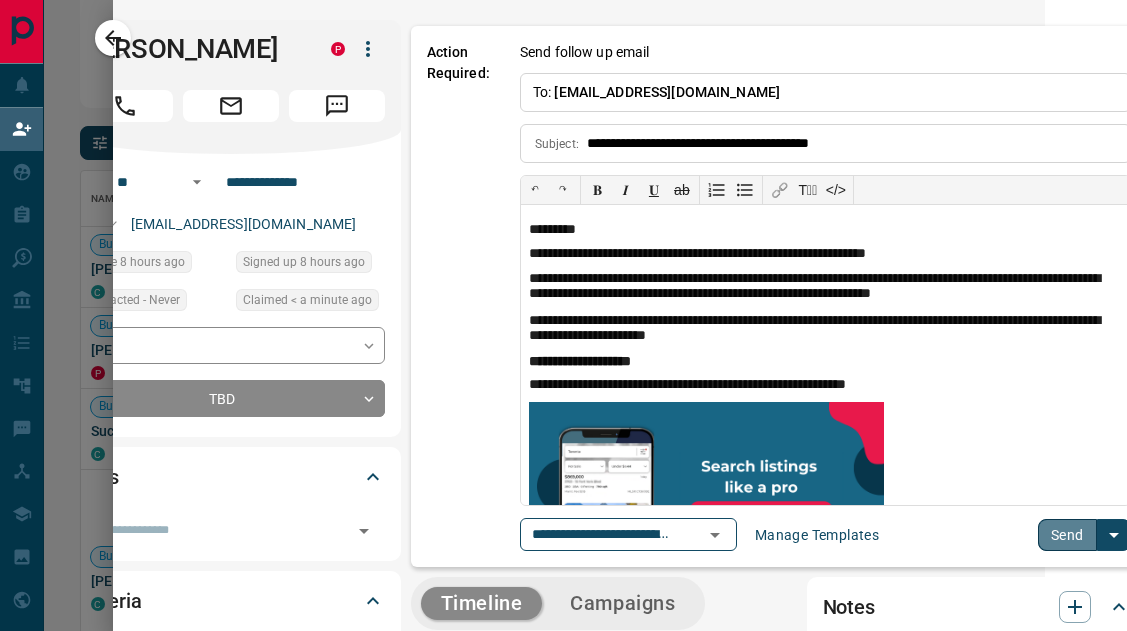 click on "Send" at bounding box center (1067, 535) 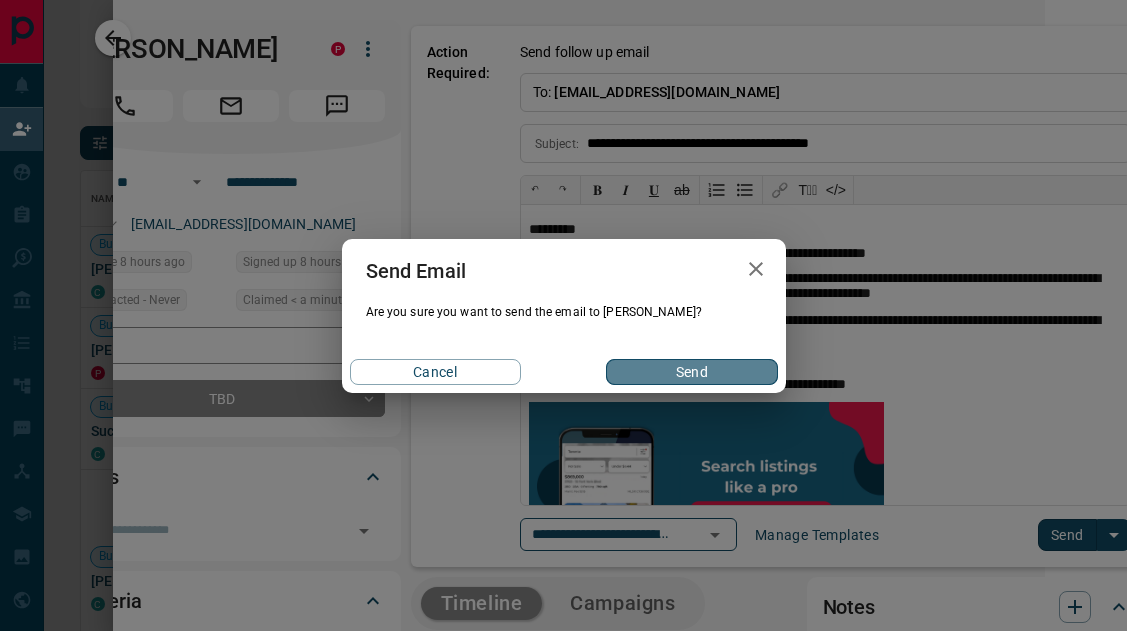 click on "Send" at bounding box center (691, 372) 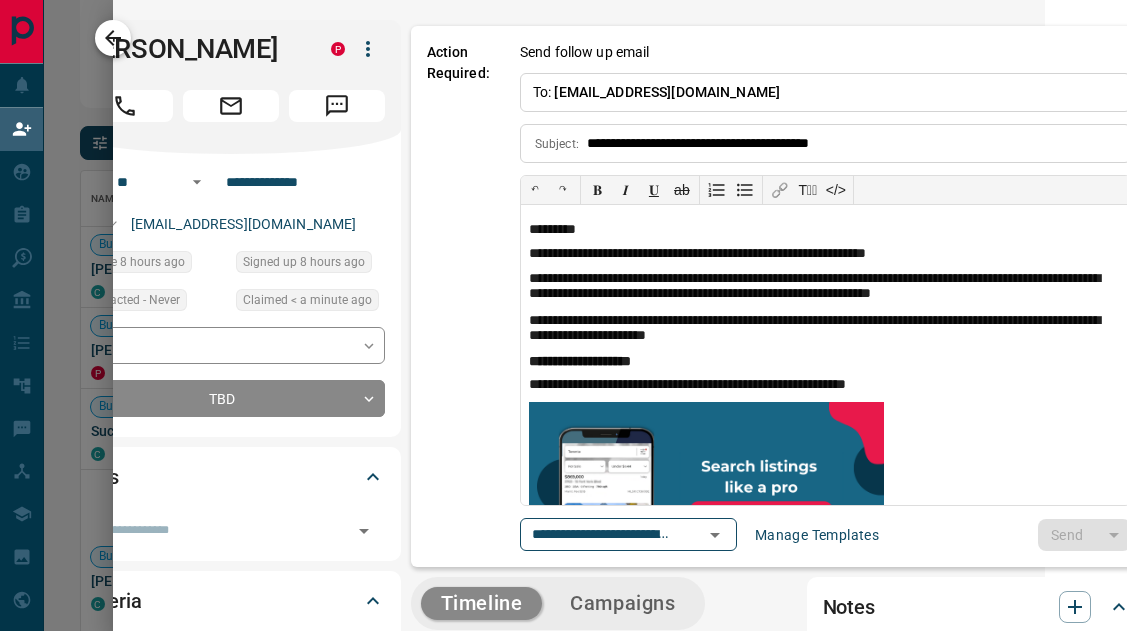 click 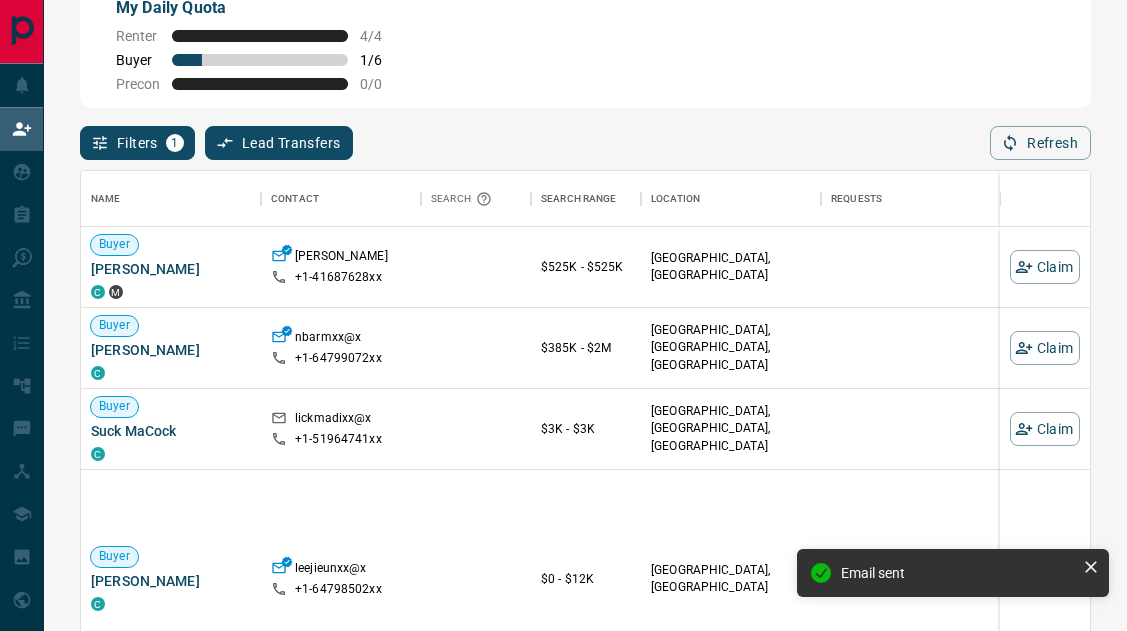 scroll, scrollTop: 1, scrollLeft: 1, axis: both 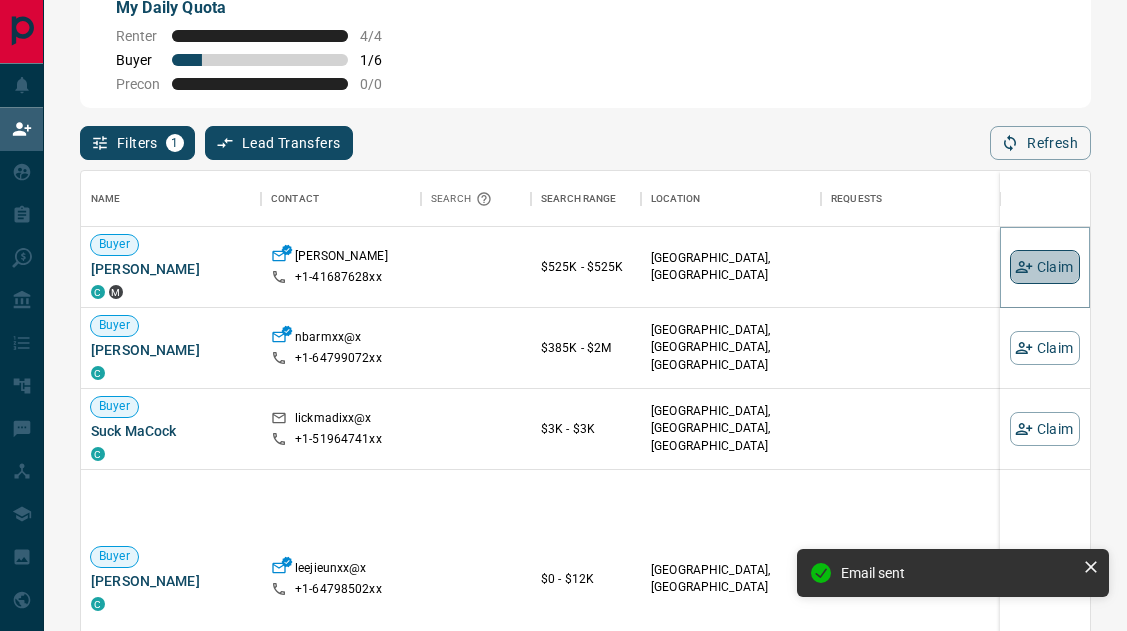 click on "Claim" at bounding box center [1045, 267] 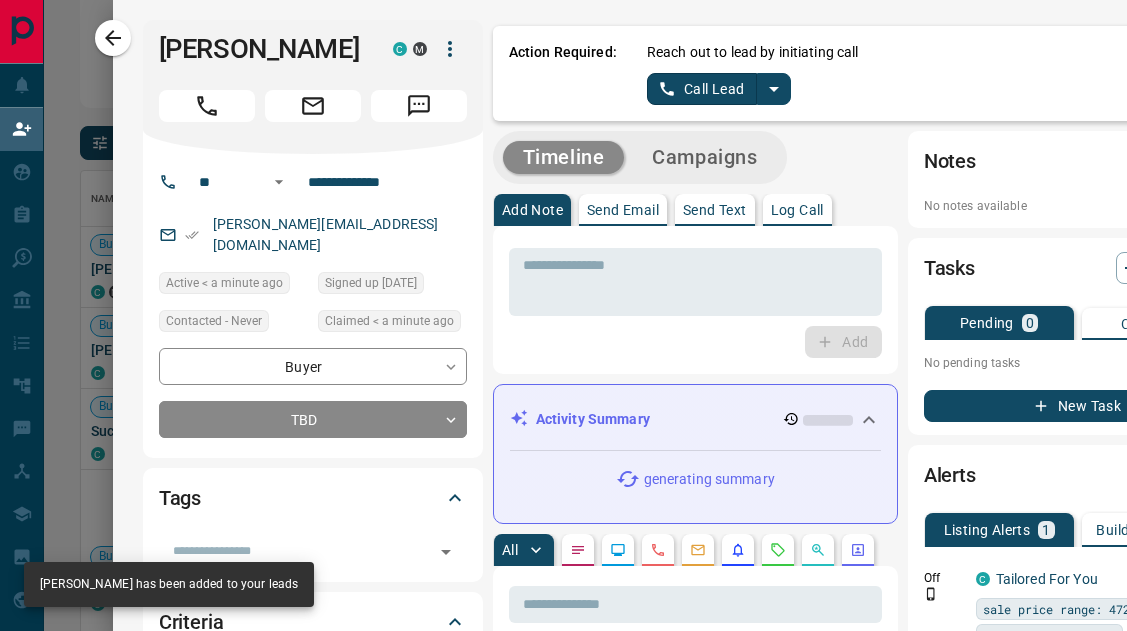 click 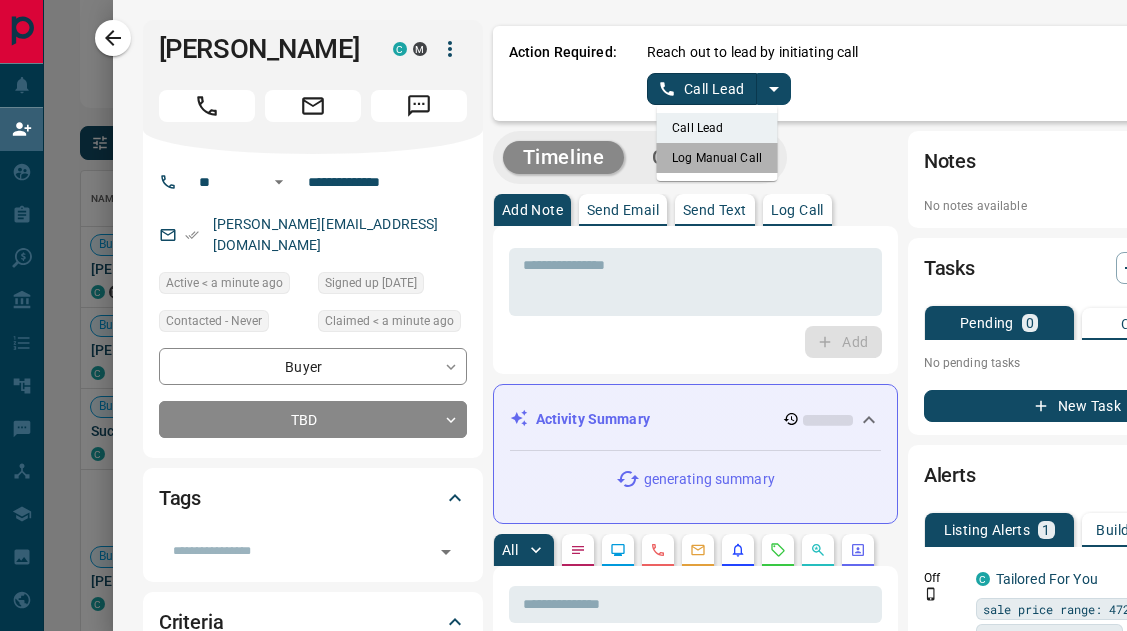 click on "Log Manual Call" at bounding box center (717, 158) 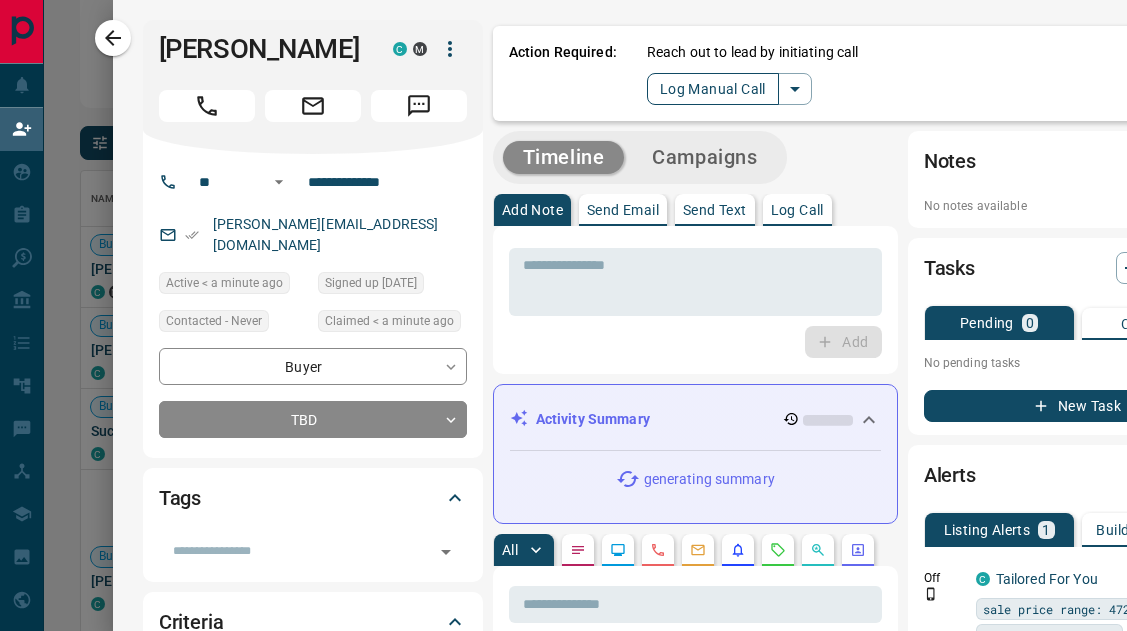 click on "Log Manual Call" at bounding box center [713, 89] 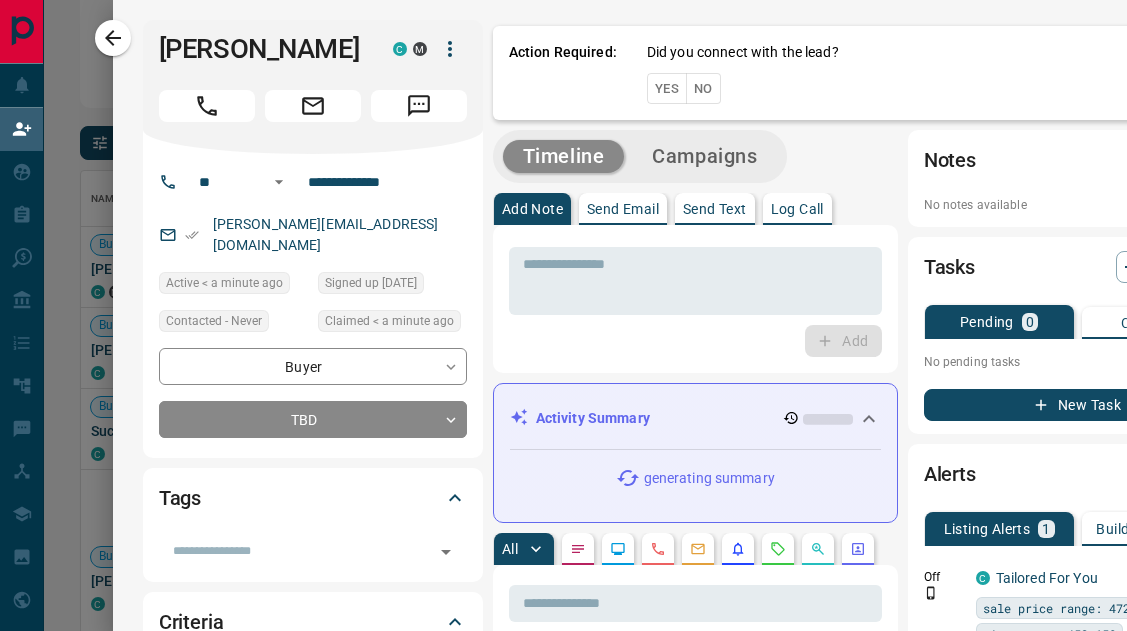click on "No" at bounding box center (703, 88) 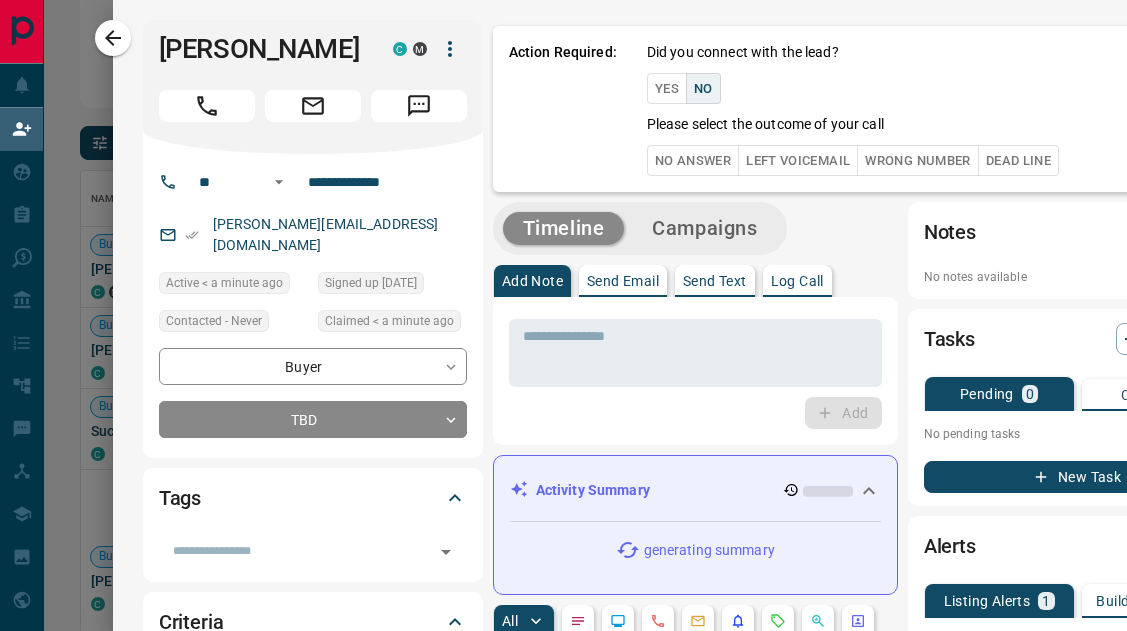 drag, startPoint x: 677, startPoint y: 162, endPoint x: 754, endPoint y: 181, distance: 79.30952 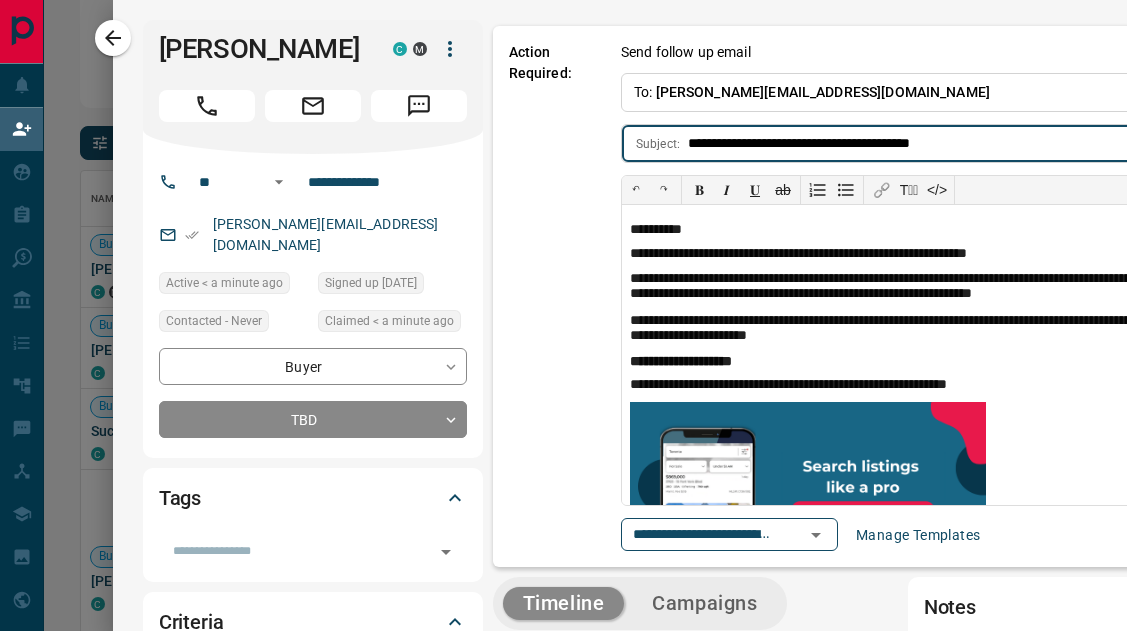 scroll, scrollTop: 0, scrollLeft: 82, axis: horizontal 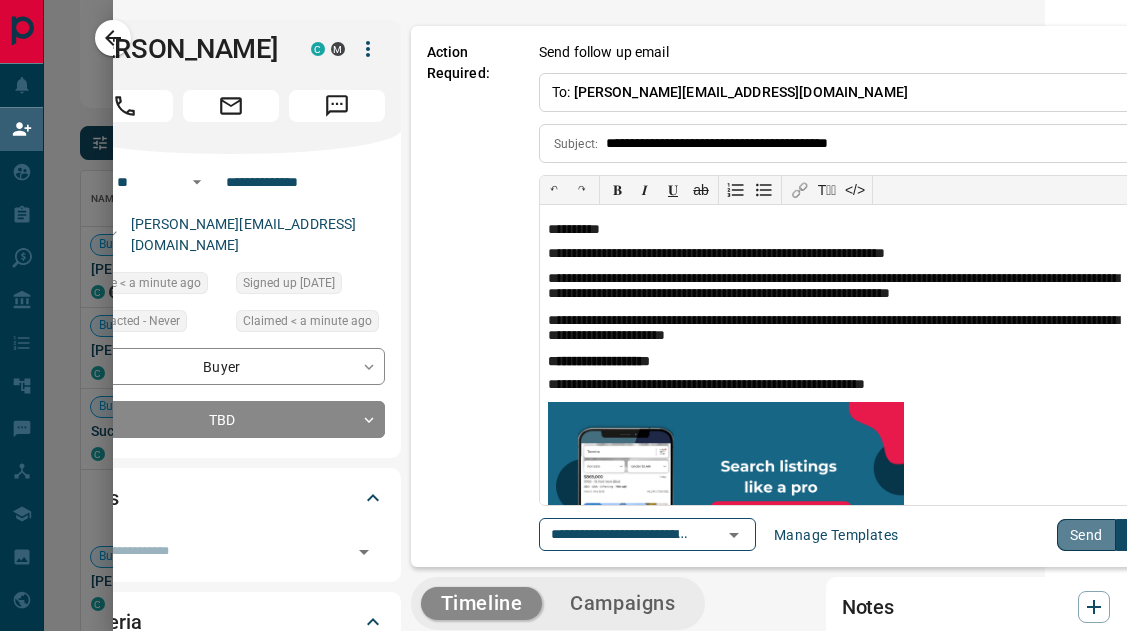 click on "Send" at bounding box center (1086, 535) 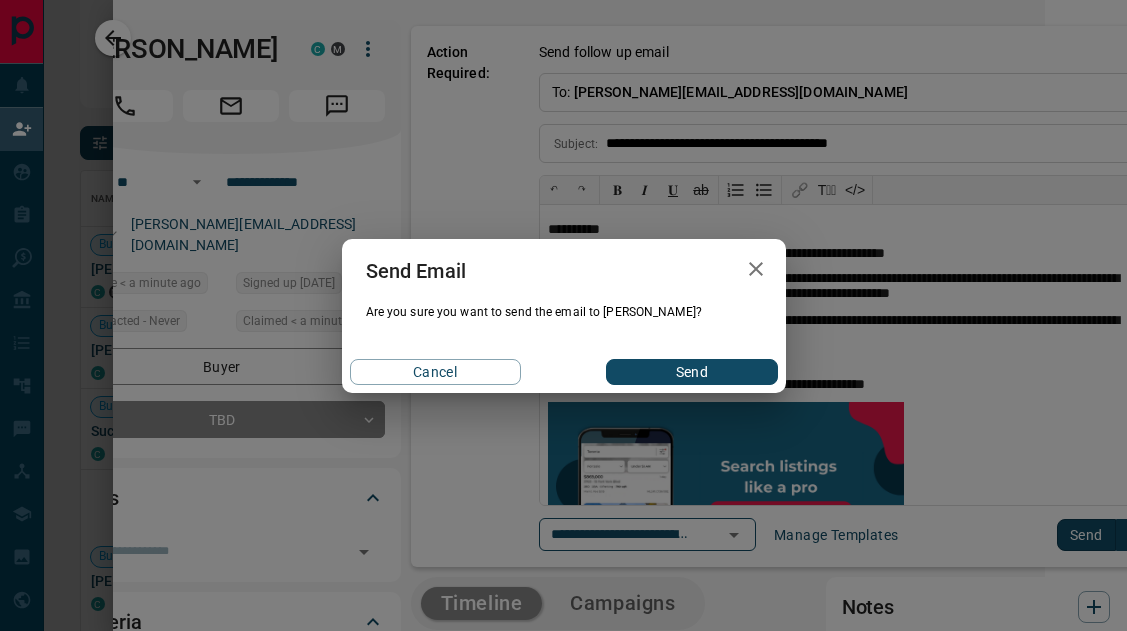 drag, startPoint x: 710, startPoint y: 370, endPoint x: 430, endPoint y: 211, distance: 321.99533 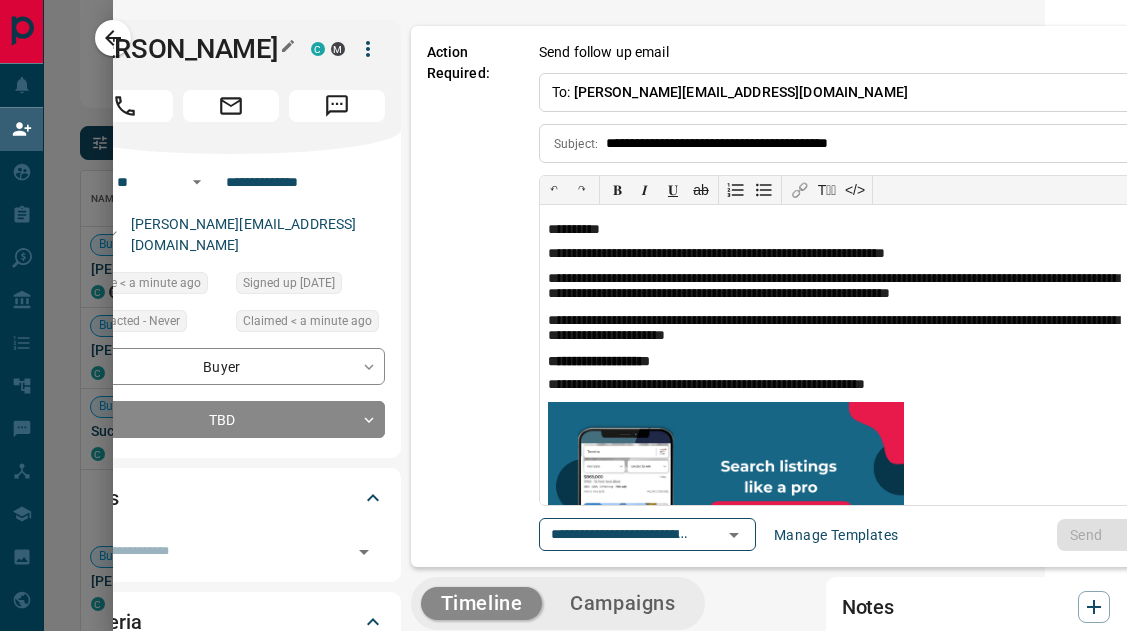 click on "[PERSON_NAME]" at bounding box center (179, 49) 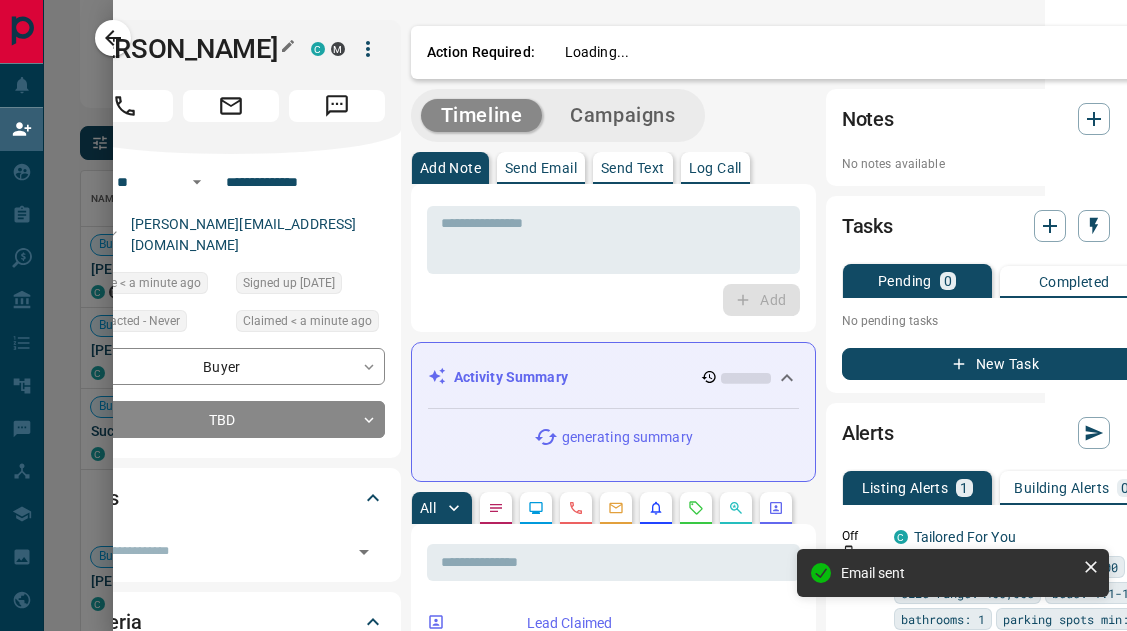 click on "[PERSON_NAME]" at bounding box center [179, 49] 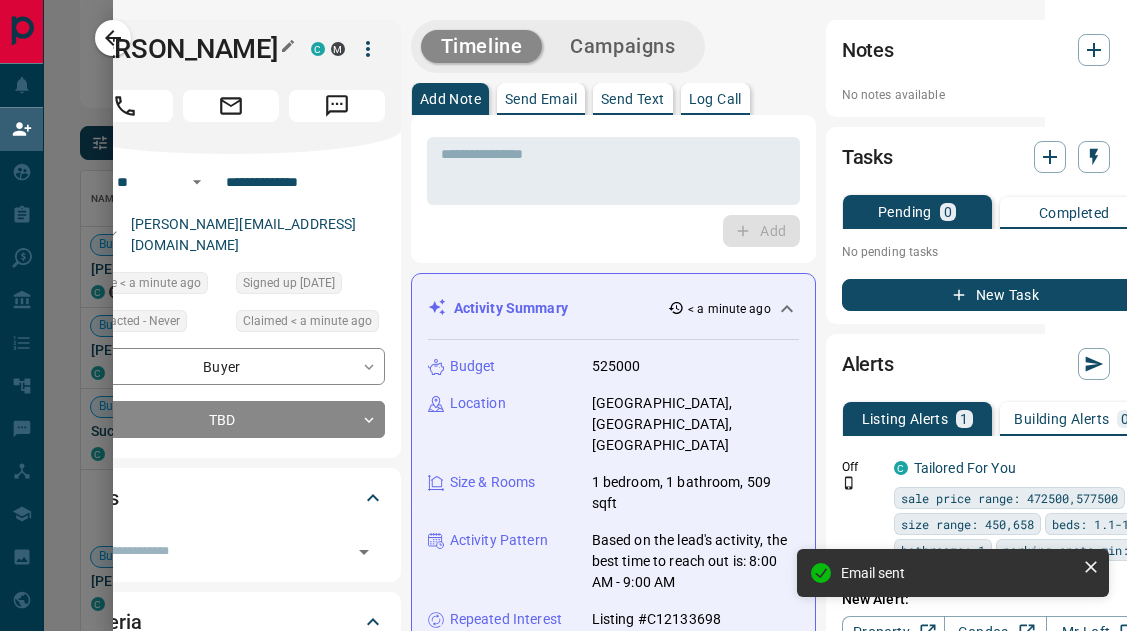 click on "[PERSON_NAME]" at bounding box center (179, 49) 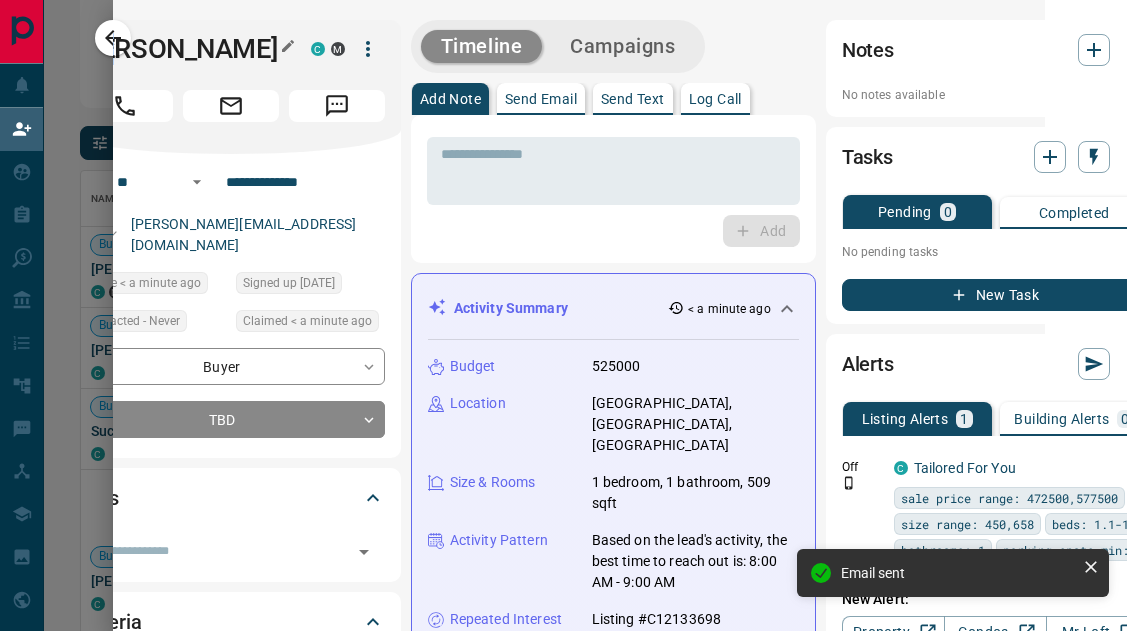 click on "[PERSON_NAME]" at bounding box center (179, 49) 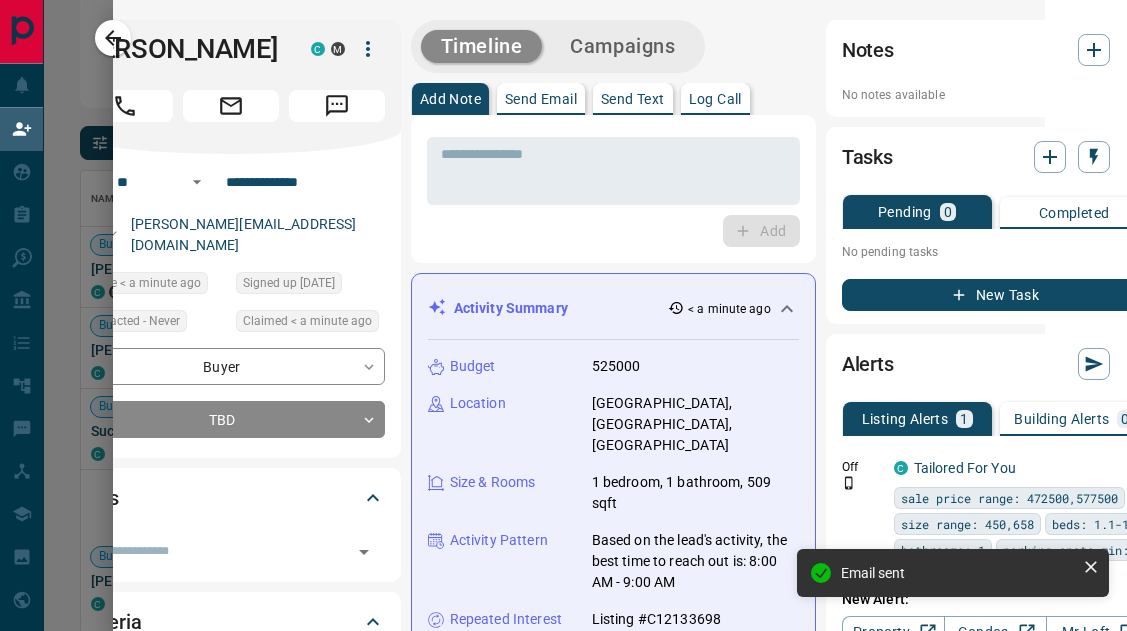 drag, startPoint x: 72, startPoint y: 35, endPoint x: 122, endPoint y: 41, distance: 50.358715 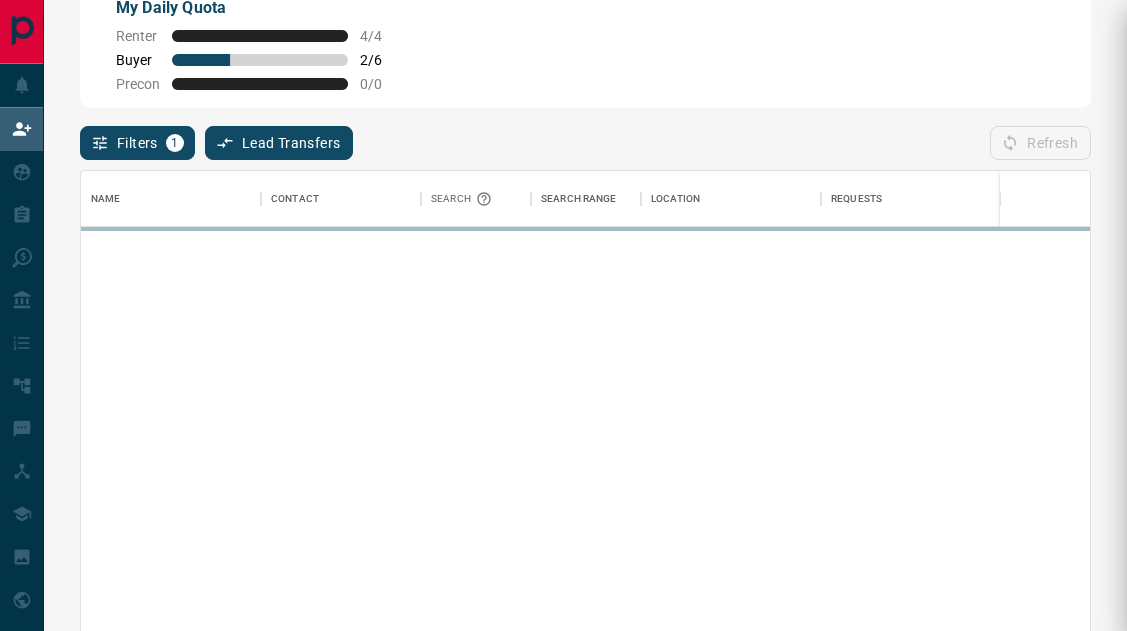scroll, scrollTop: 1, scrollLeft: 1, axis: both 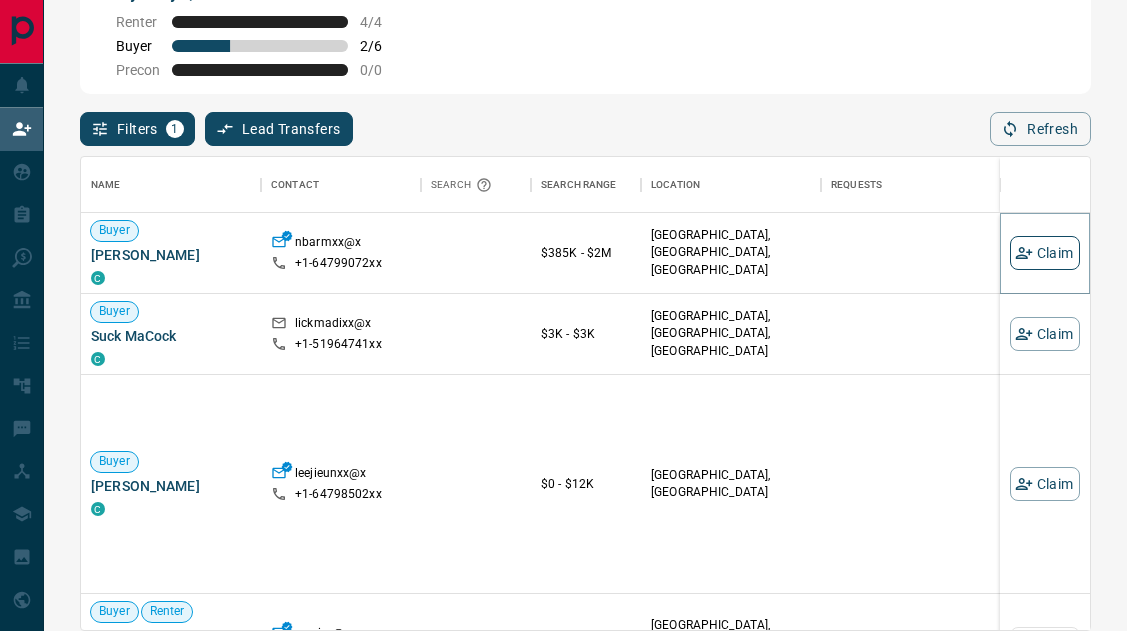 click on "Claim" at bounding box center (1045, 253) 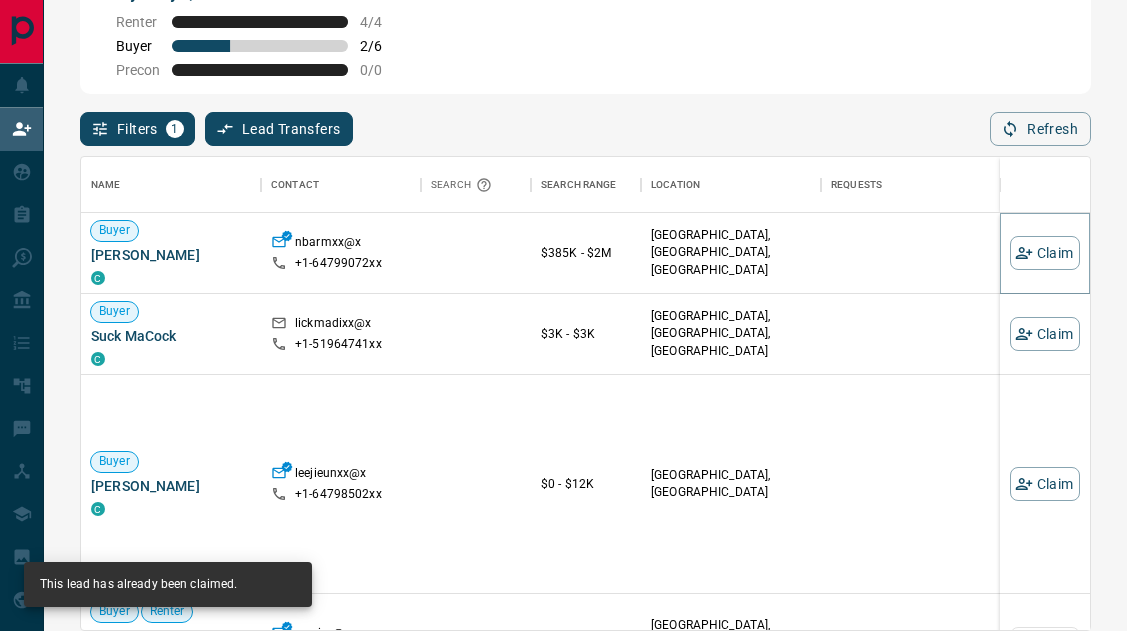 scroll, scrollTop: 220, scrollLeft: 0, axis: vertical 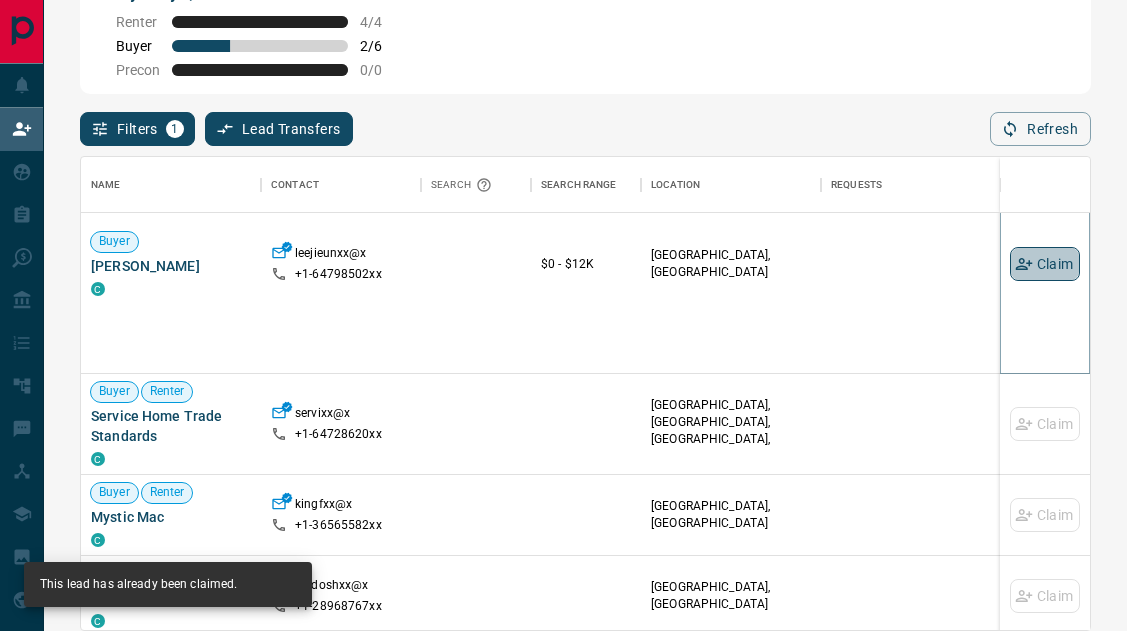 click on "Claim" at bounding box center (1045, 264) 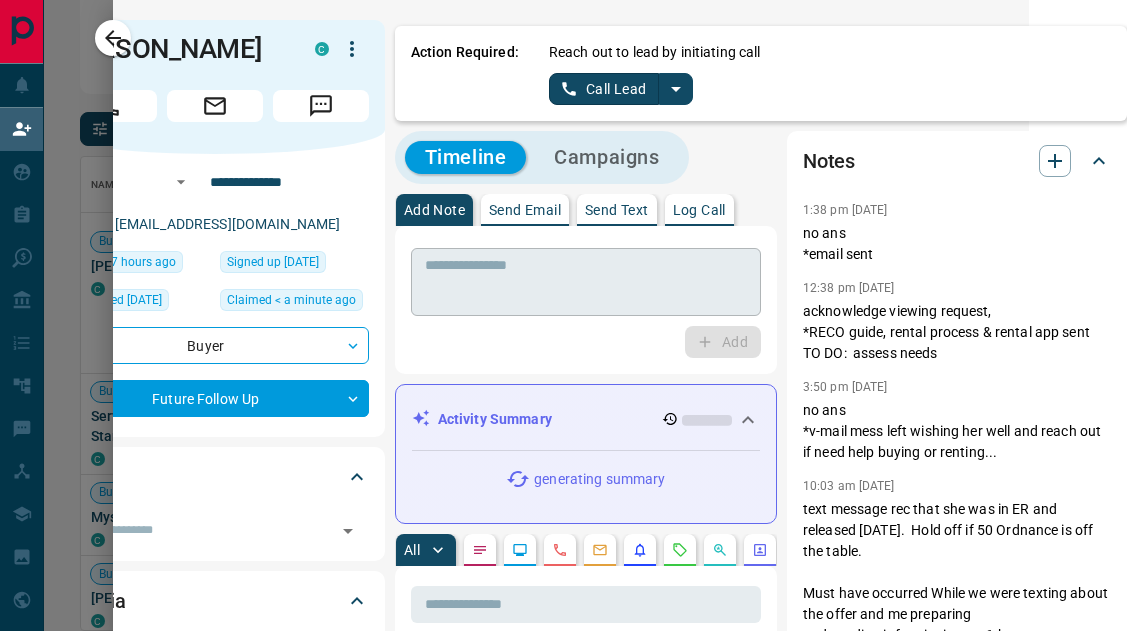 scroll, scrollTop: 0, scrollLeft: 97, axis: horizontal 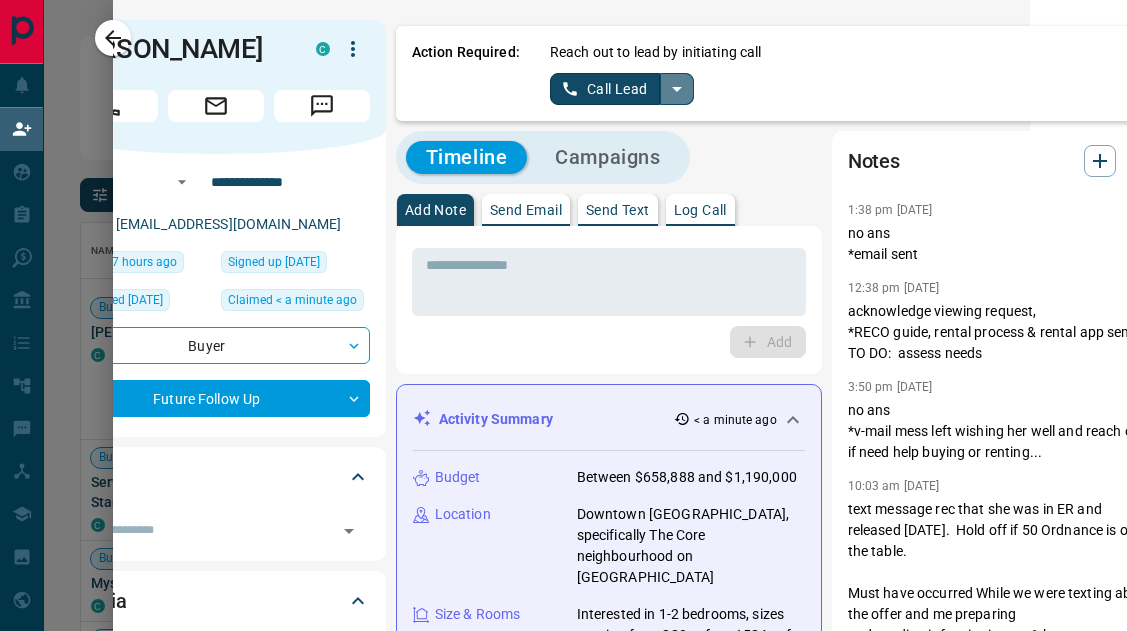 click 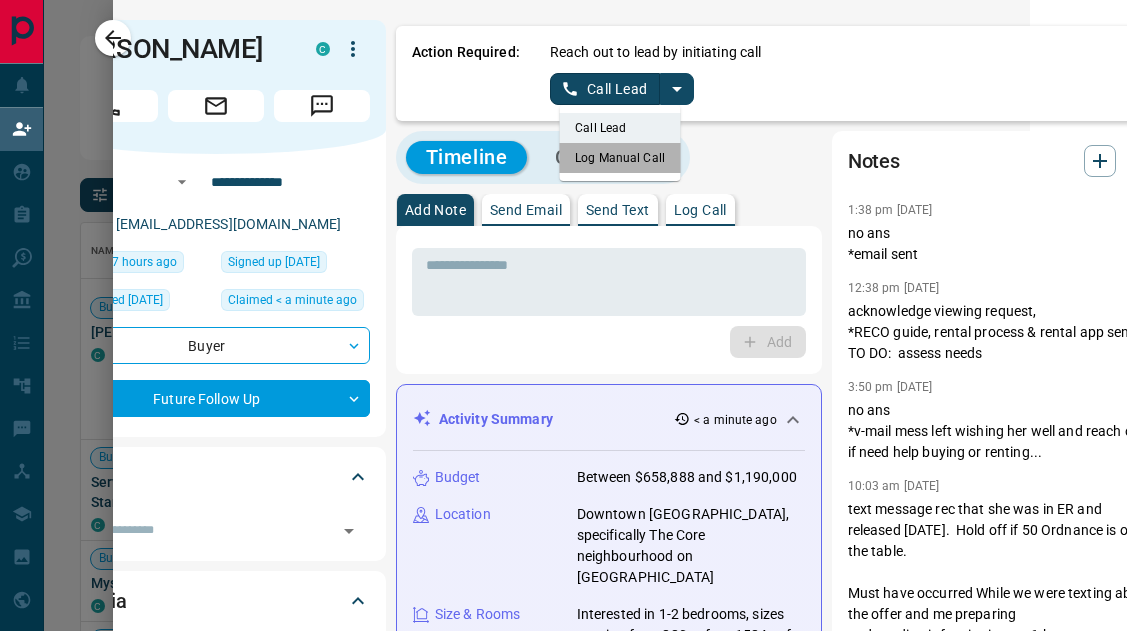 click on "Log Manual Call" at bounding box center (620, 158) 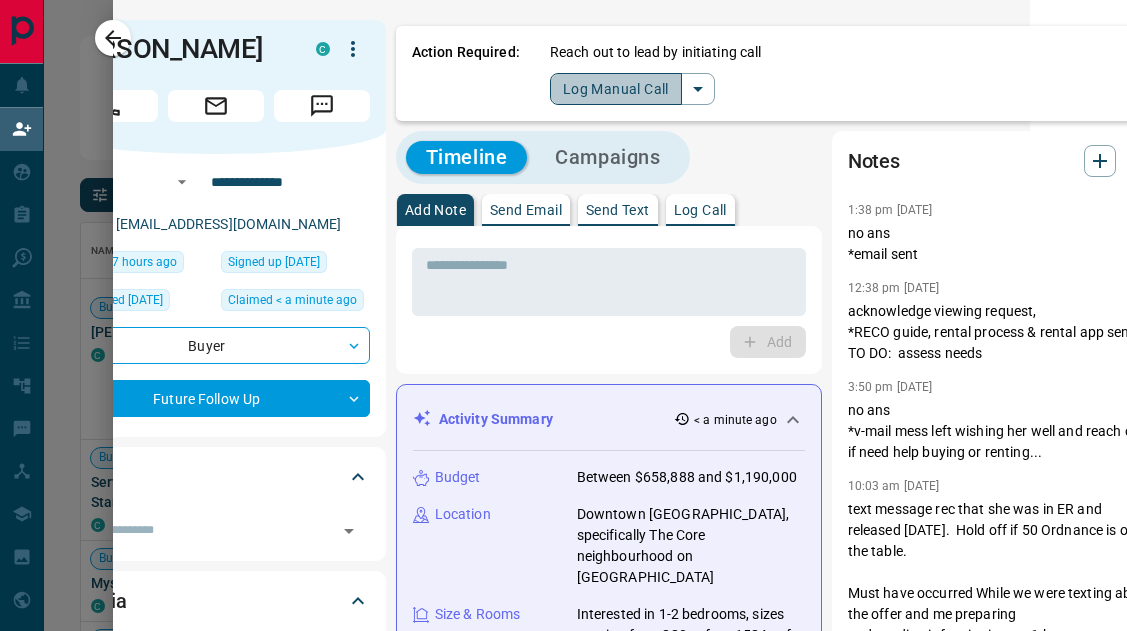 click on "Log Manual Call" at bounding box center [616, 89] 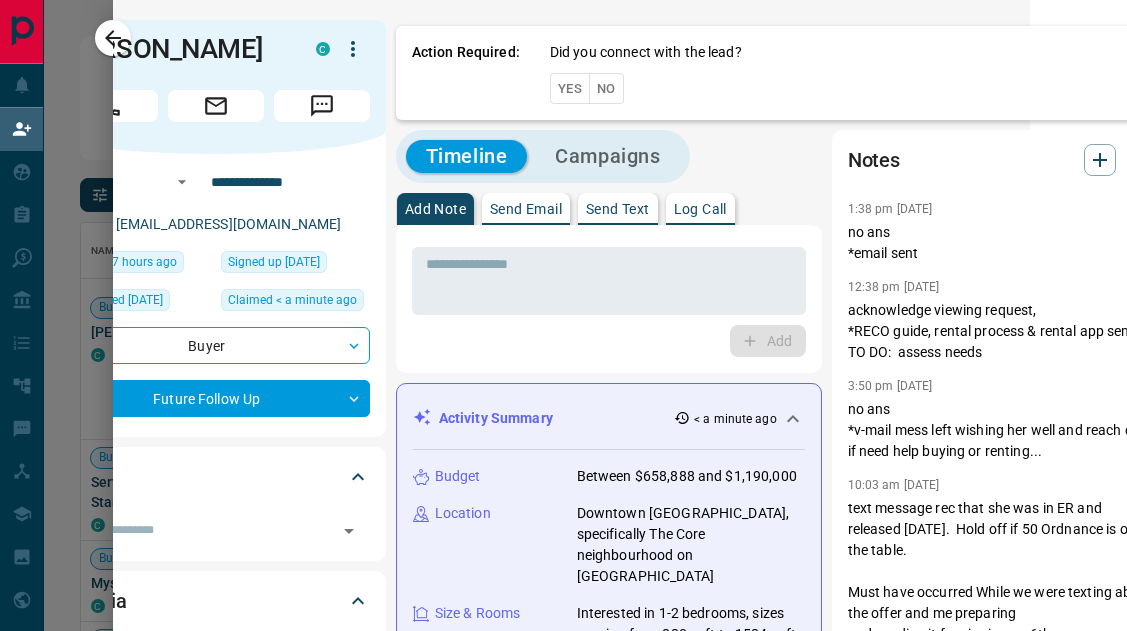 click on "No" at bounding box center [606, 88] 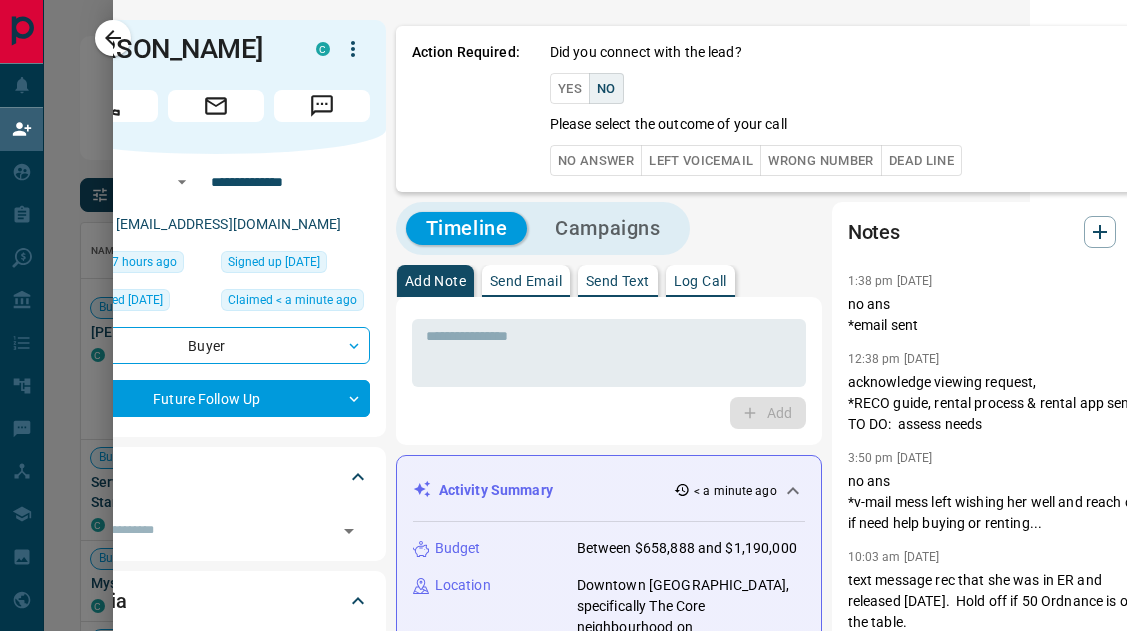 click on "No Answer" at bounding box center [596, 160] 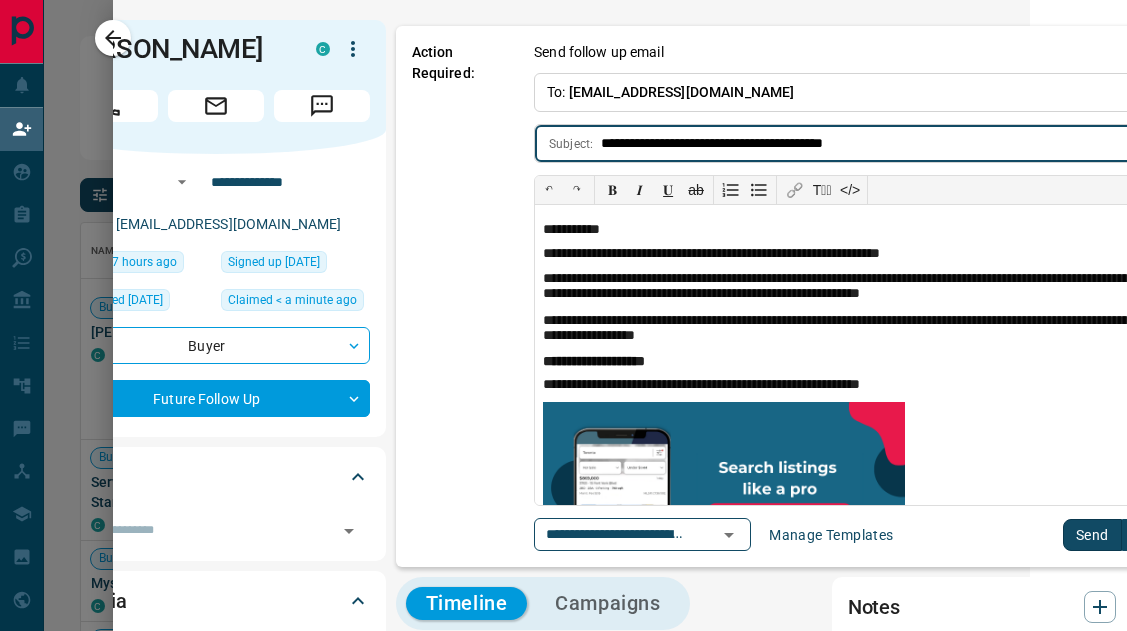 click on "Send" at bounding box center (1092, 535) 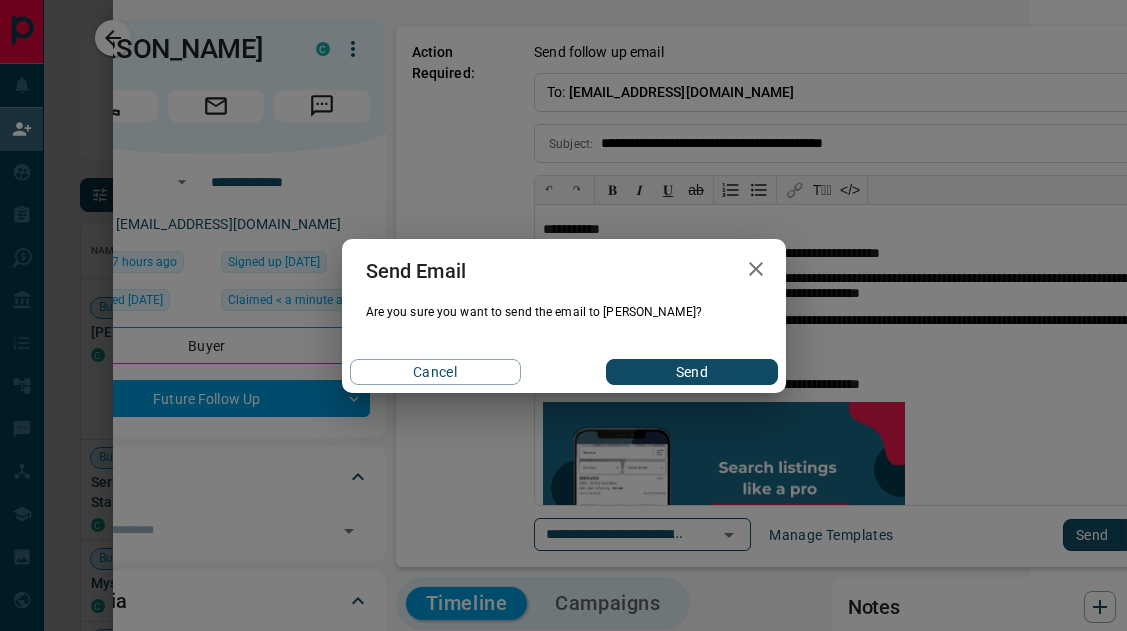 drag, startPoint x: 707, startPoint y: 386, endPoint x: 649, endPoint y: 368, distance: 60.728905 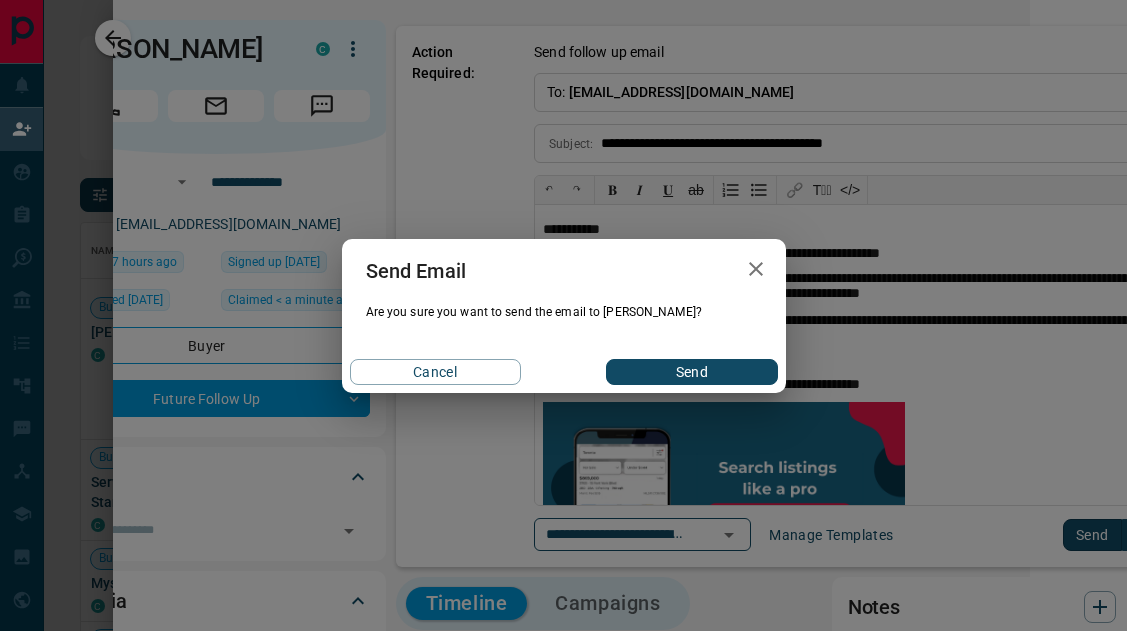 click on "Cancel Send" at bounding box center [564, 372] 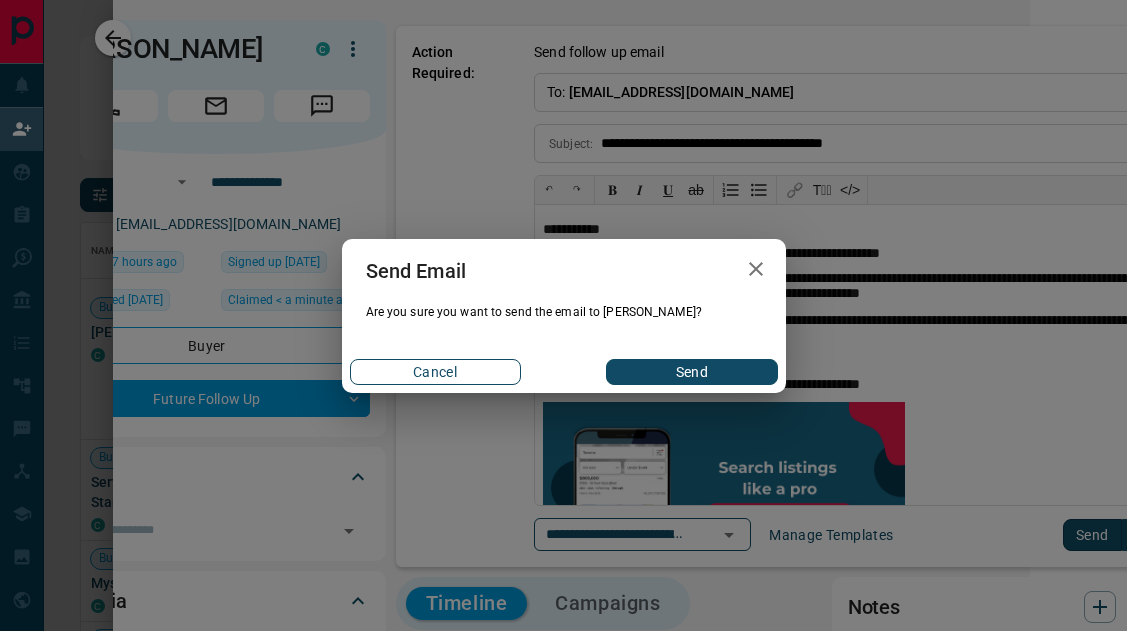 drag, startPoint x: 663, startPoint y: 373, endPoint x: 464, endPoint y: 364, distance: 199.20341 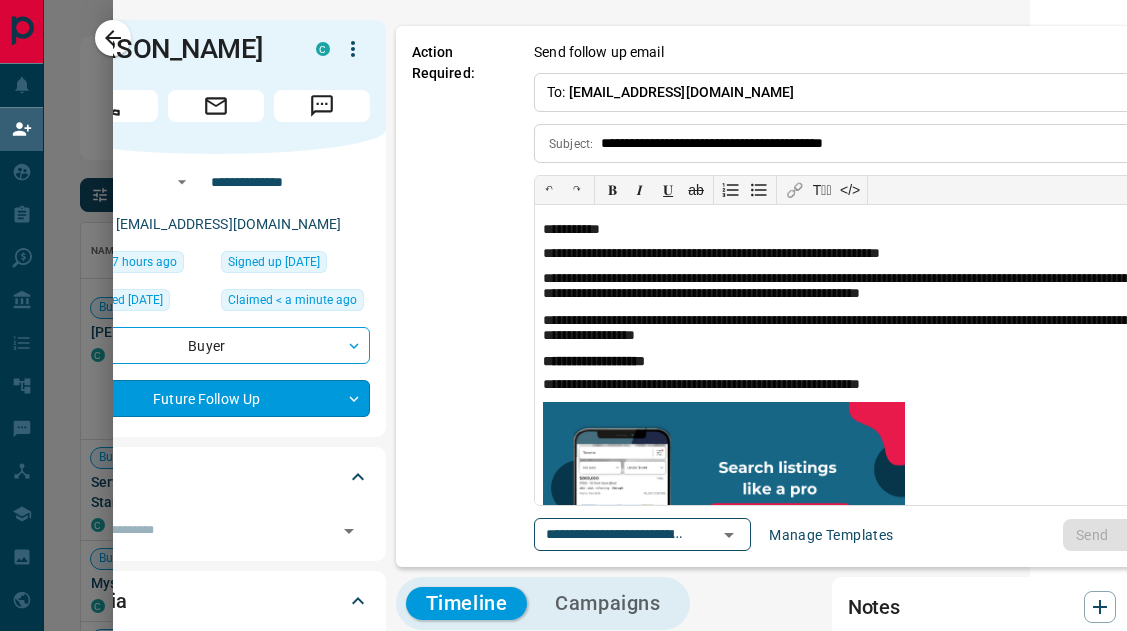 click on "Lead Transfers Claim Leads My Leads Tasks Opportunities Deals Campaigns Automations Messages Broker Bay Training Media Services Agent Resources Precon Worksheet Mobile Apps Disclosure Logout My Daily Quota Renter 4 / 4 Buyer 3 / 6 Precon 0 / 0 Filters 1 Lead Transfers 0 Refresh Name Contact Search   Search Range Location Requests AI Status Recent Opportunities (30d) Buyer [PERSON_NAME] C nbarmxx@x +1- 64799072xx $385K - $2M [GEOGRAPHIC_DATA], [GEOGRAPHIC_DATA], [GEOGRAPHIC_DATA] Buyer Suck MaCock C lickmadixx@x +1- 51964741xx $3K - $3K [GEOGRAPHIC_DATA], [GEOGRAPHIC_DATA] Buyer [PERSON_NAME] C leejieunxx@x +1- 64798502xx $0 - $12K [GEOGRAPHIC_DATA], Downtown Back to Site Favourite High Interest Setup Listing Alert Contact an Agent Request Requested a Viewing Requested an Offer Buyer Renter Service Home Trade Standards C servixx@x +1- 64728620xx [GEOGRAPHIC_DATA], [GEOGRAPHIC_DATA] | Central Buyer Renter Mystic Mac C kingfxx@x +1- 36565582xx [GEOGRAPHIC_DATA], [GEOGRAPHIC_DATA] Buyer Renter Jdjsjjs Jdjsjdj C jdkdoshxx@x +1- 28968767xx [GEOGRAPHIC_DATA], Downtown Buyer Renter Naw Dah C" at bounding box center (563, 284) 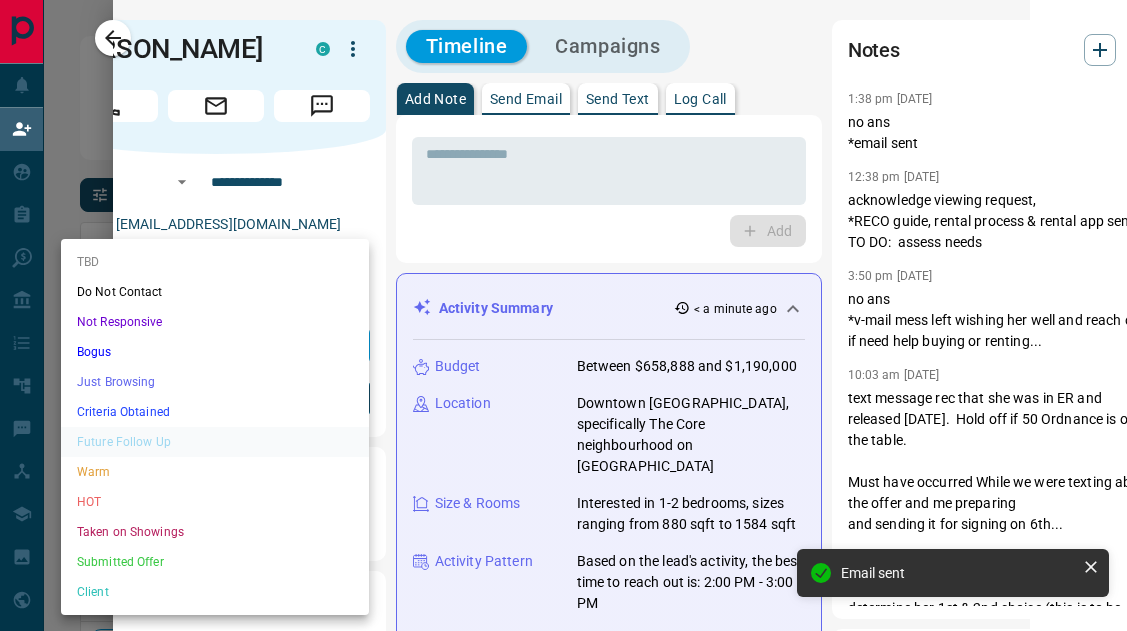 click on "TBD" at bounding box center [215, 262] 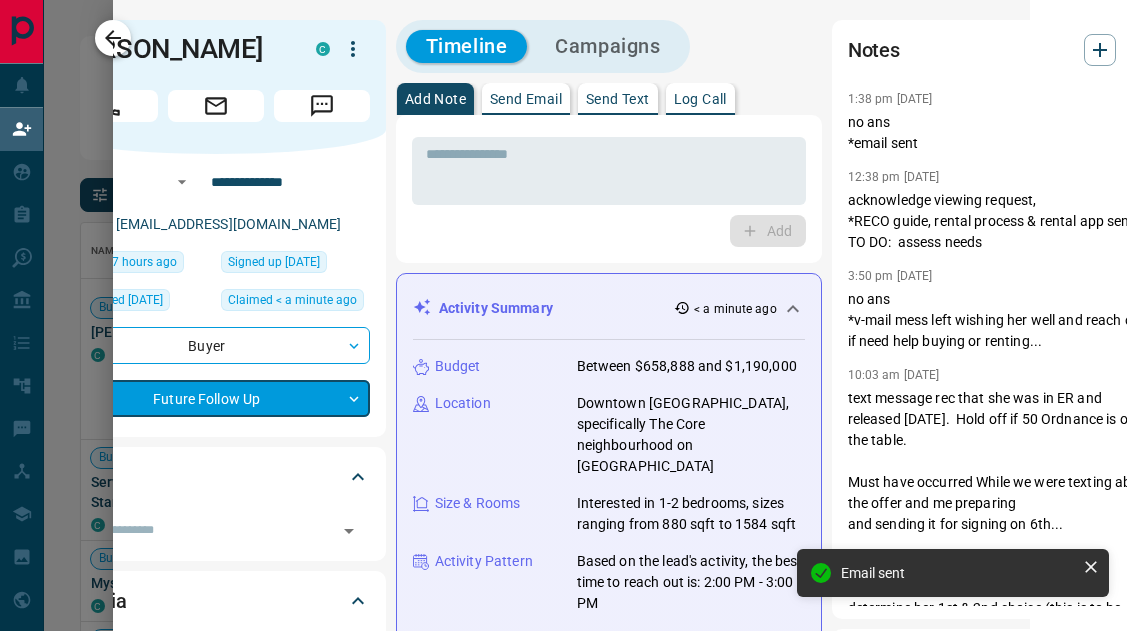 type on "**" 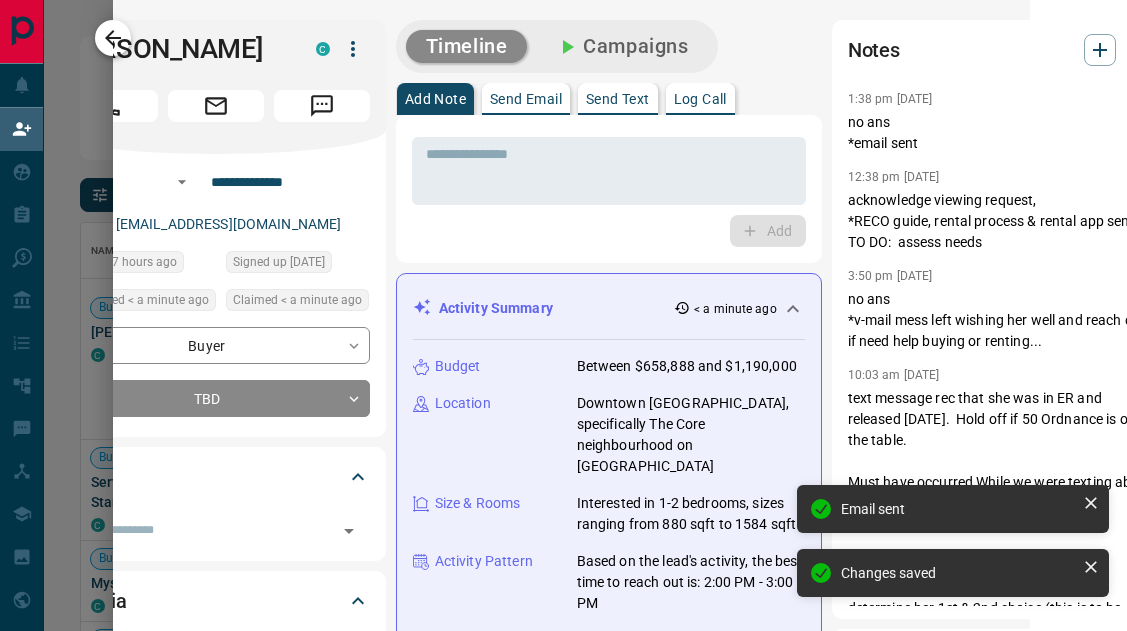 click 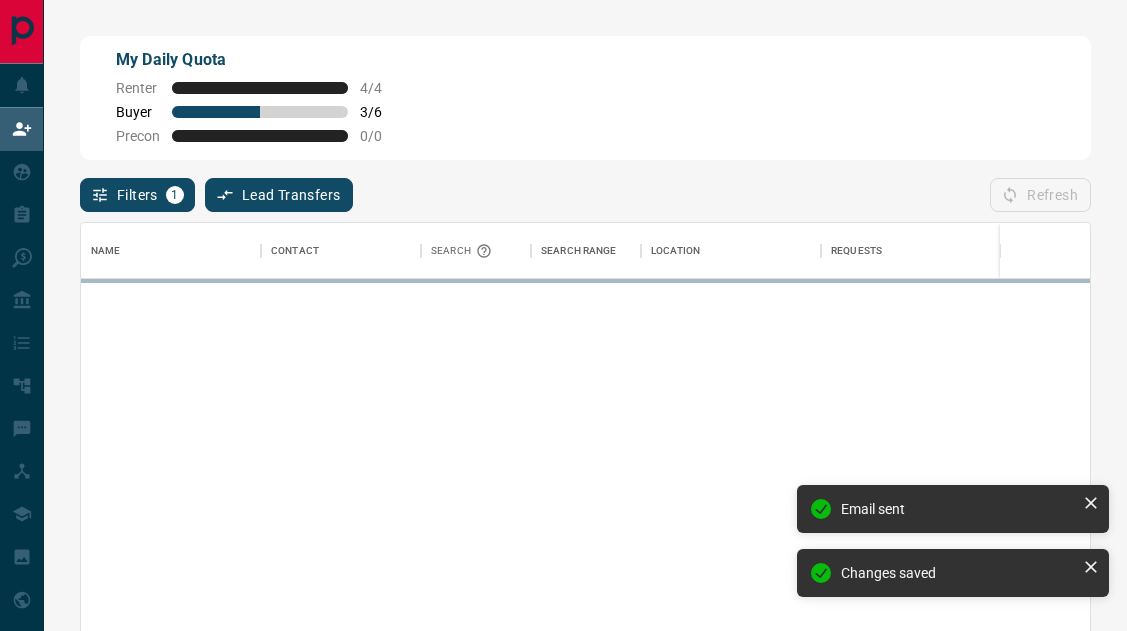 scroll, scrollTop: 1, scrollLeft: 1, axis: both 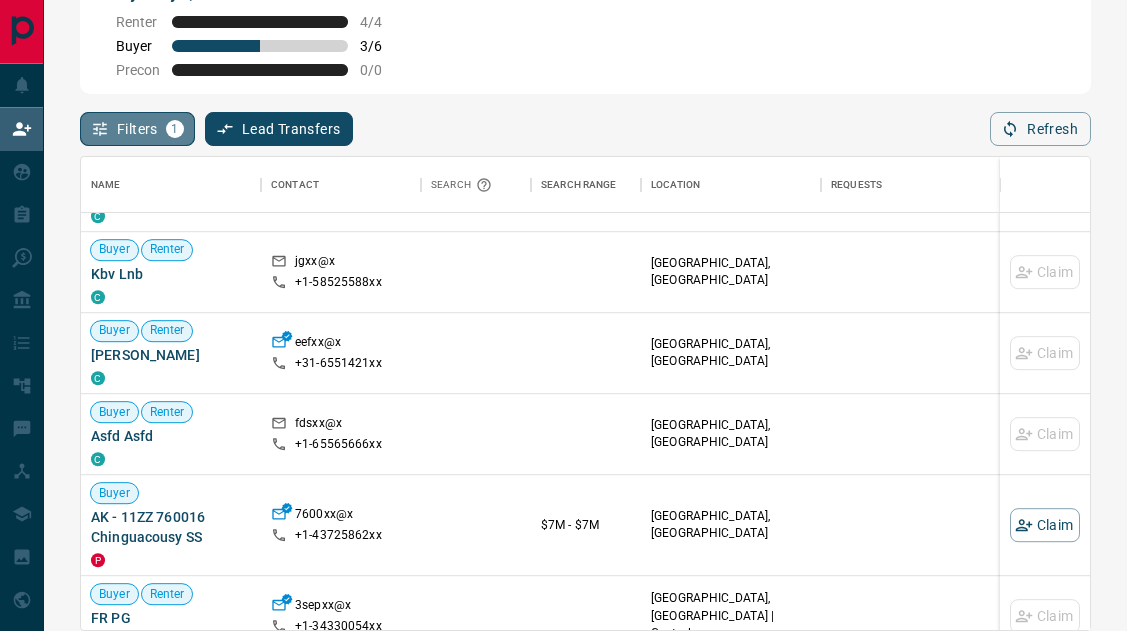 click on "Filters 1" at bounding box center (137, 129) 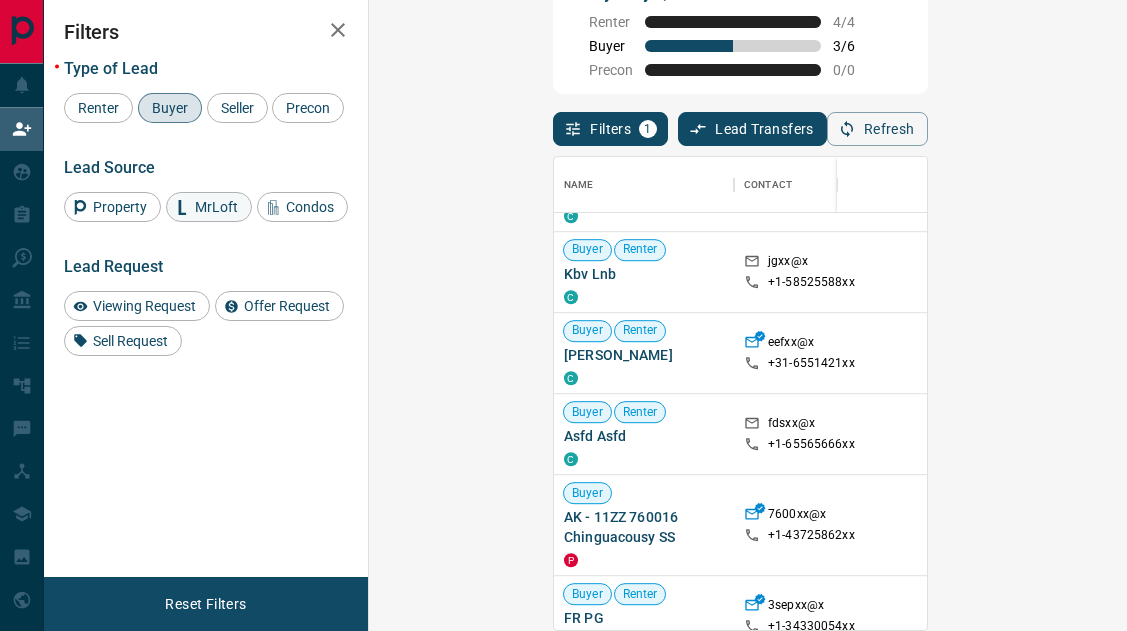 scroll, scrollTop: 472, scrollLeft: 699, axis: both 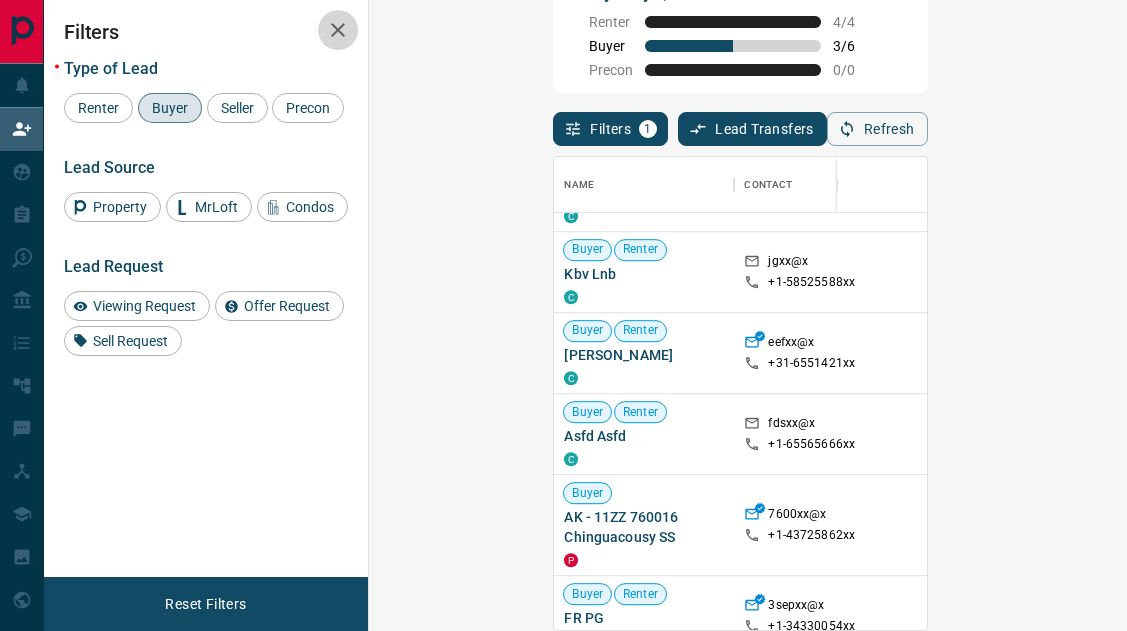 drag, startPoint x: 336, startPoint y: 27, endPoint x: 561, endPoint y: 391, distance: 427.9264 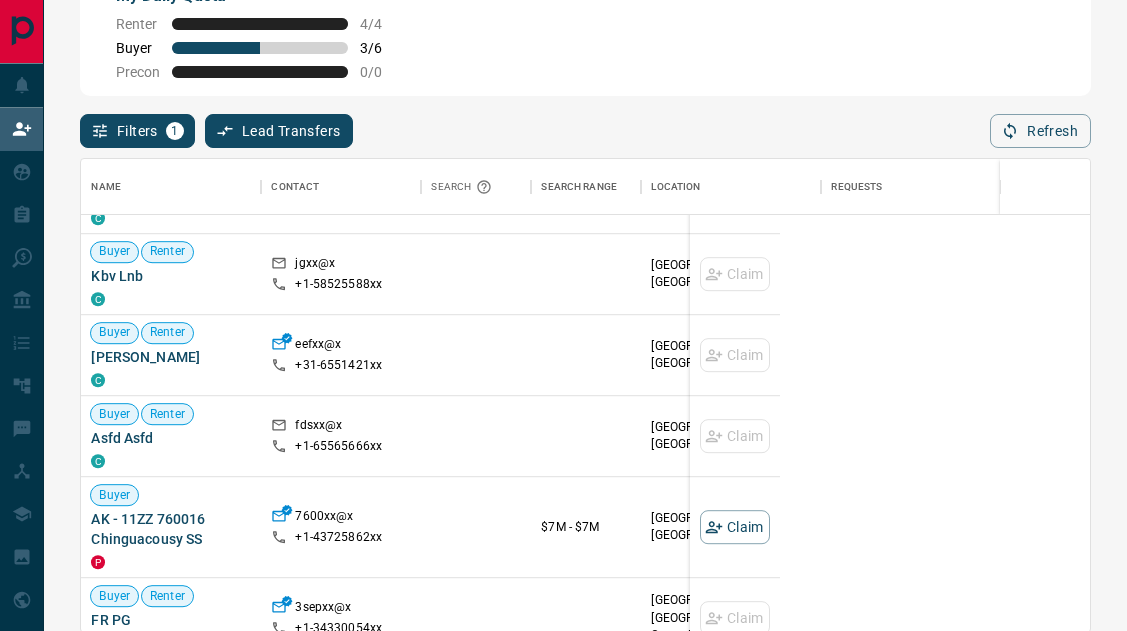 scroll, scrollTop: 1, scrollLeft: 0, axis: vertical 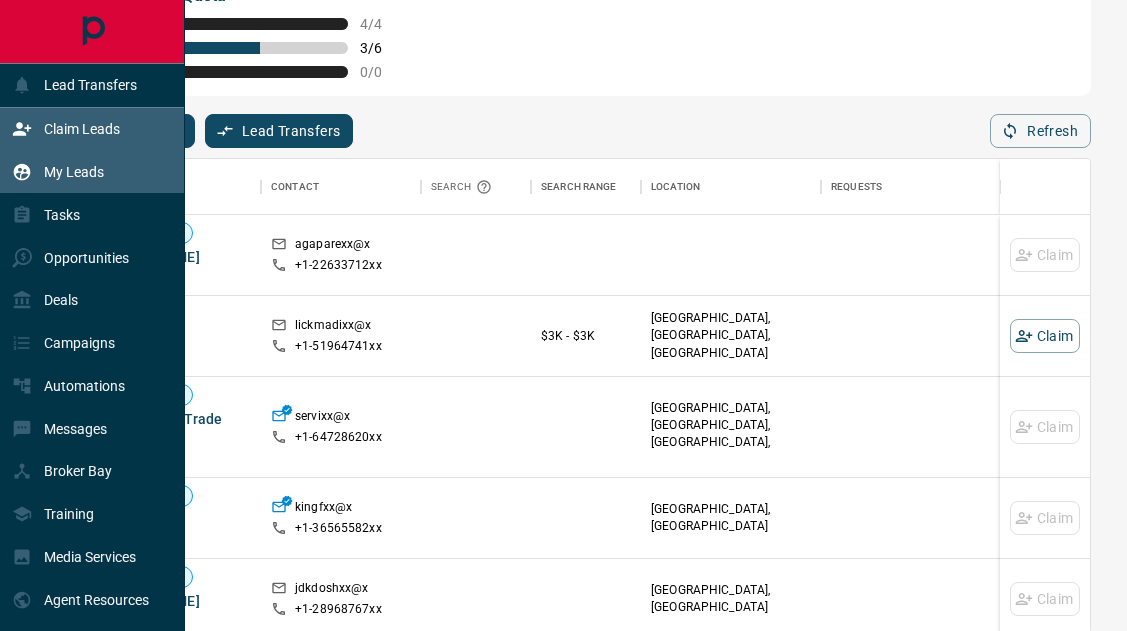 click 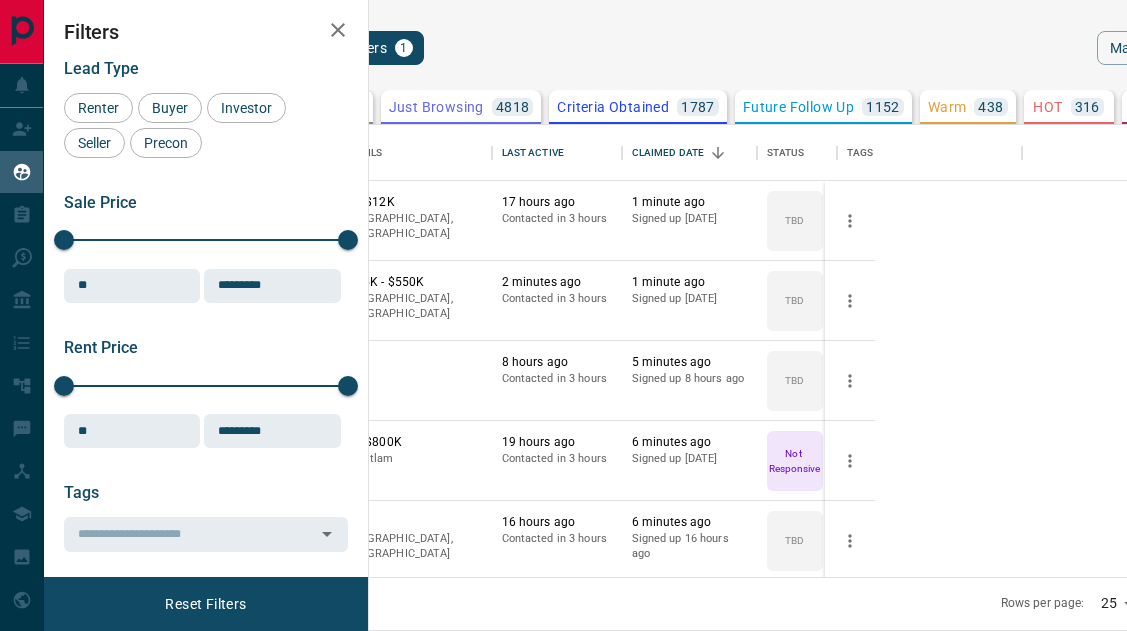 scroll, scrollTop: 0, scrollLeft: 0, axis: both 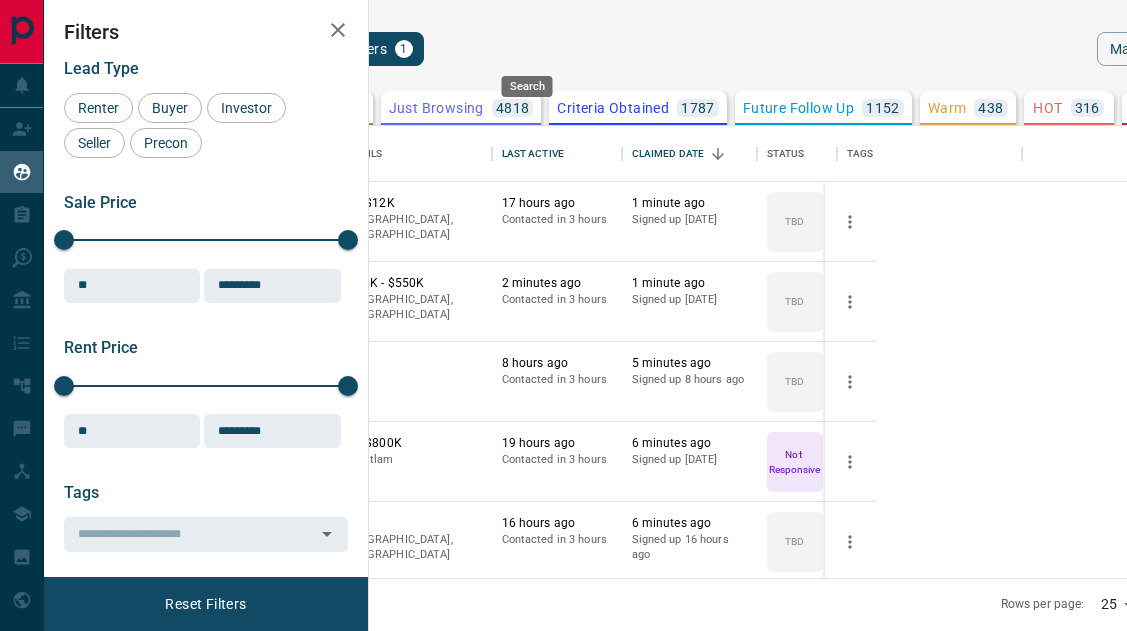click 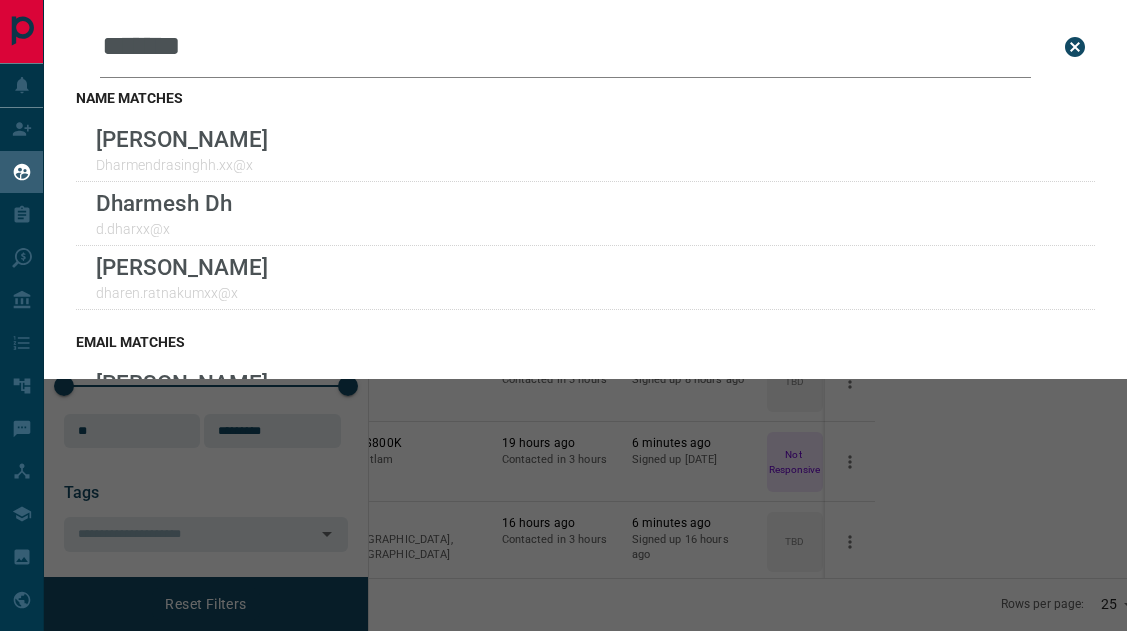 type on "*******" 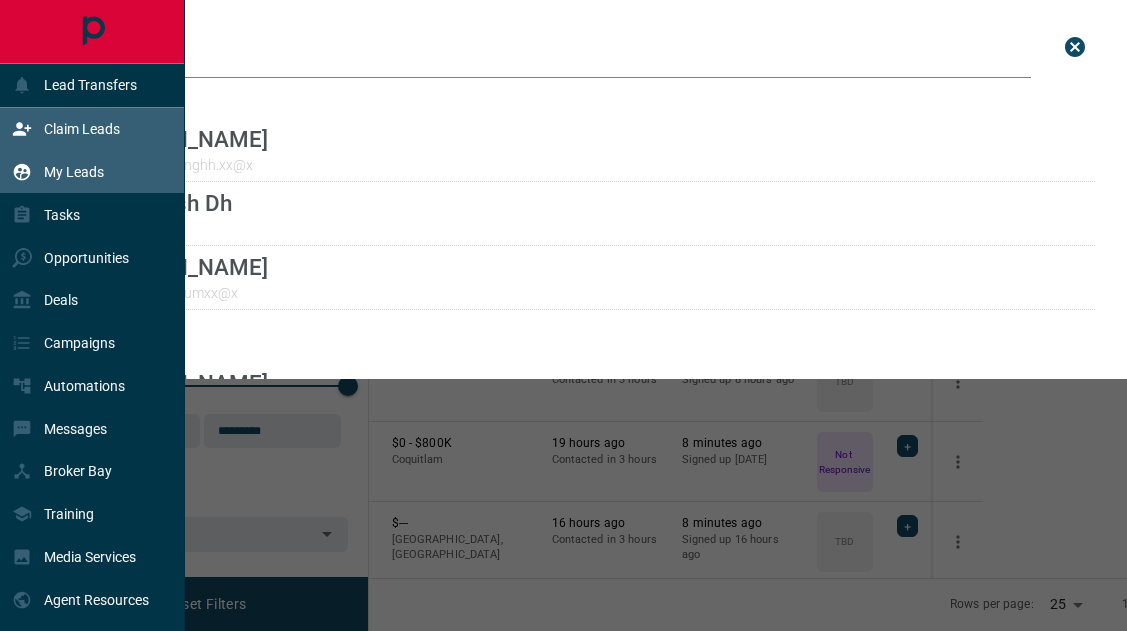 click on "Claim Leads" at bounding box center (66, 129) 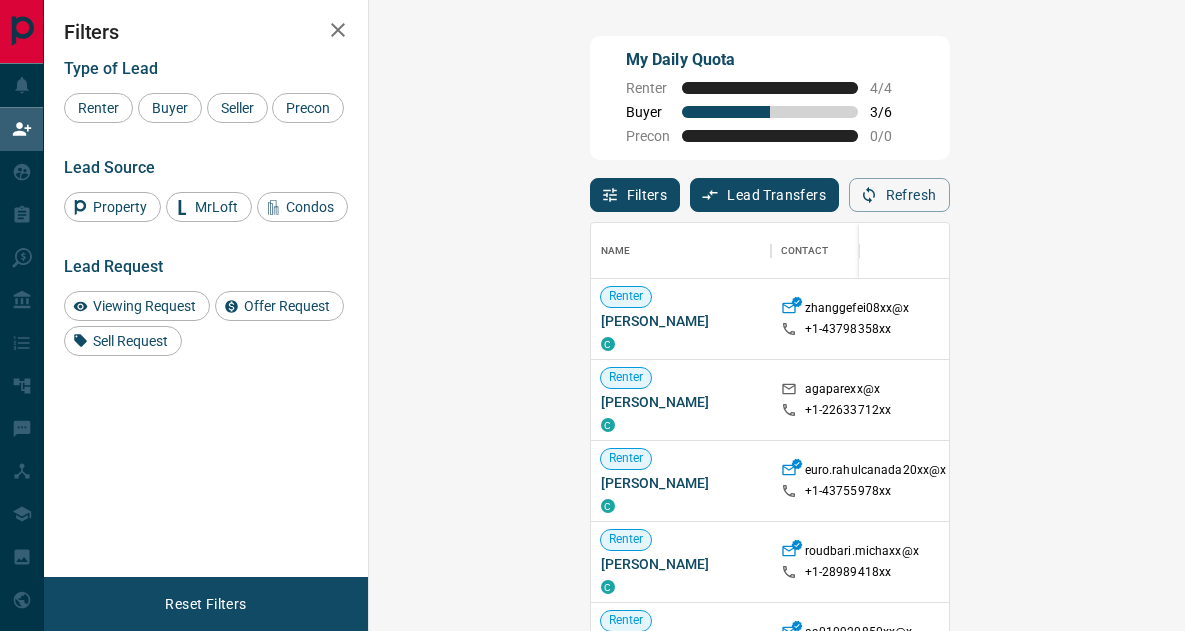 scroll, scrollTop: 1, scrollLeft: 1, axis: both 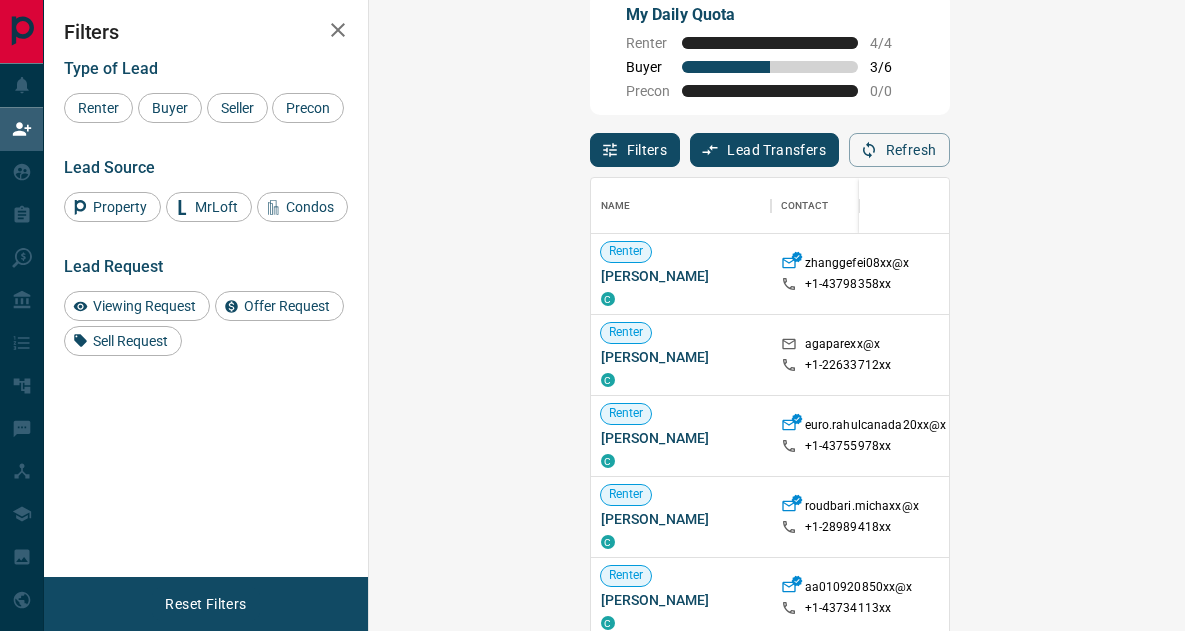 click on "Filters" at bounding box center (635, 150) 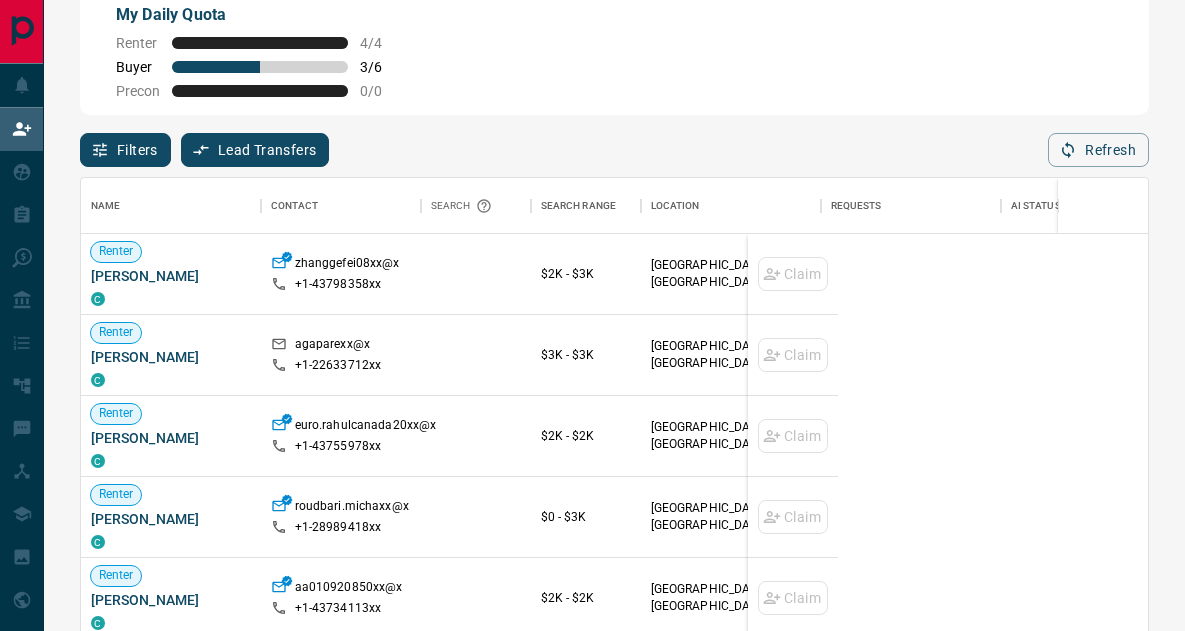 scroll, scrollTop: 37, scrollLeft: 0, axis: vertical 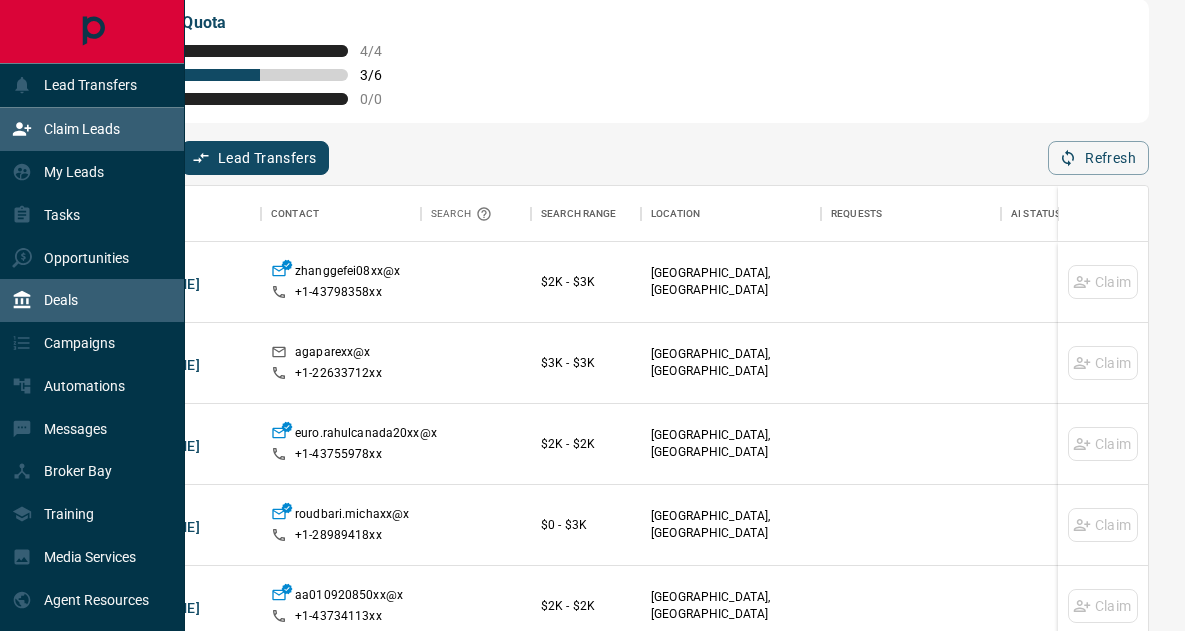 click on "Deals" at bounding box center [92, 300] 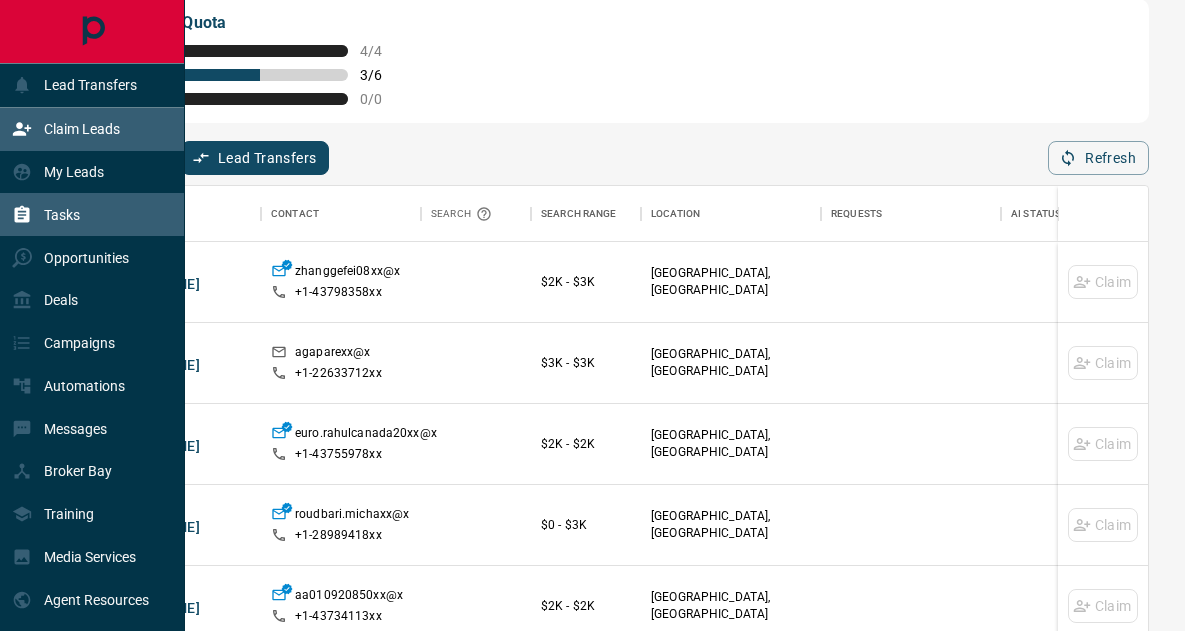 scroll, scrollTop: 0, scrollLeft: 0, axis: both 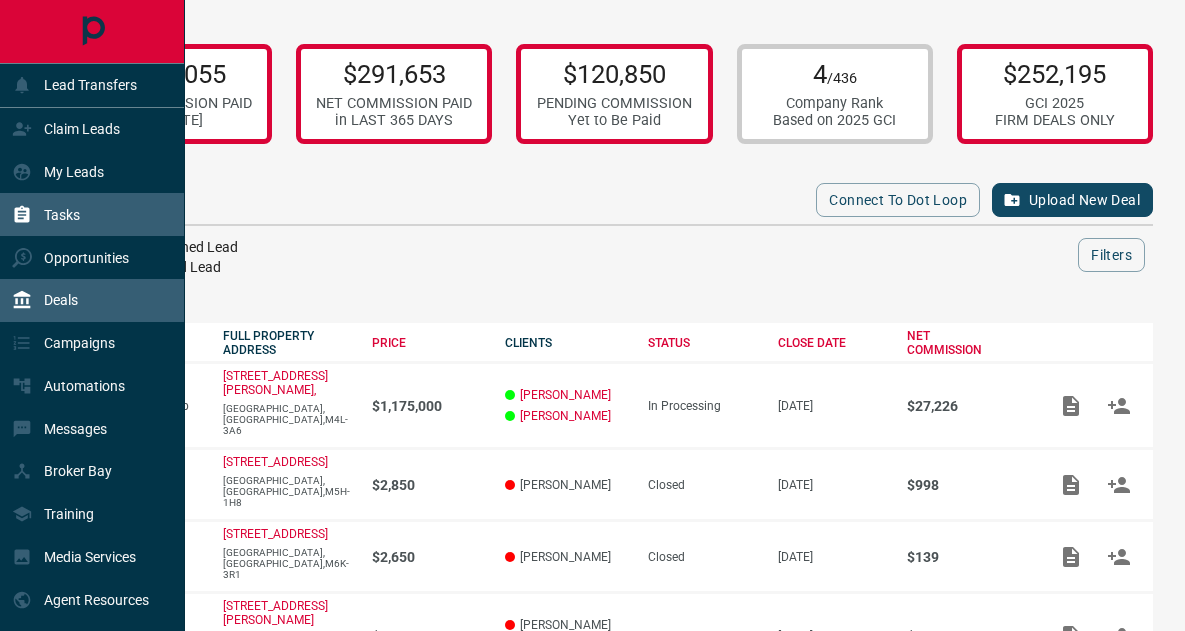 click on "Tasks" at bounding box center (92, 214) 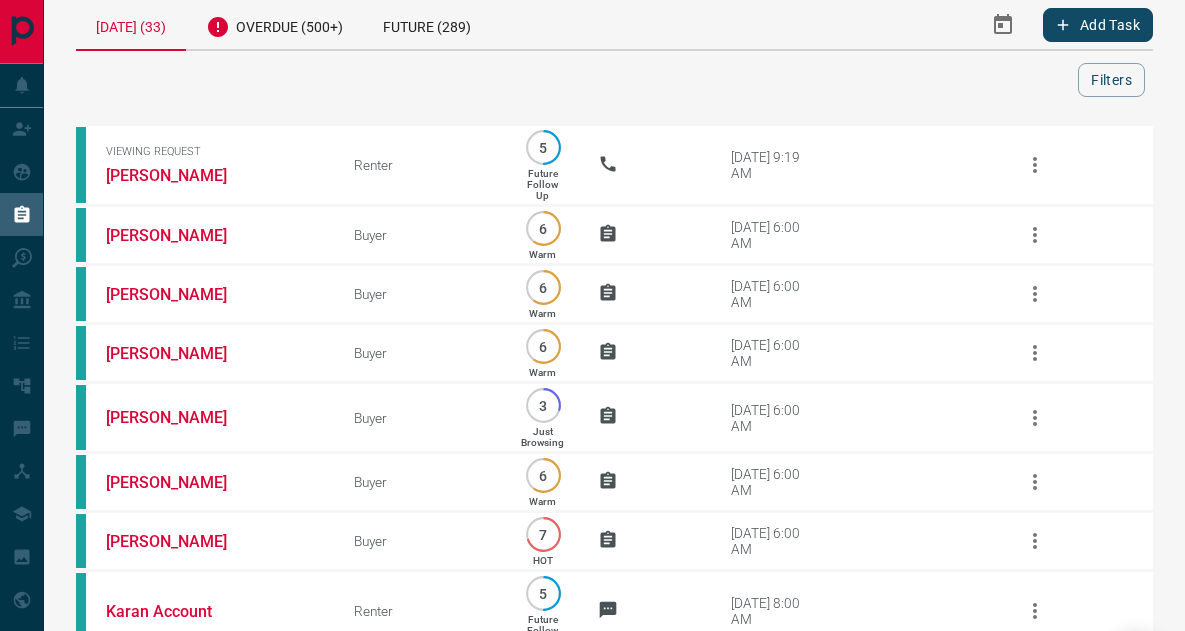 scroll, scrollTop: 30, scrollLeft: 0, axis: vertical 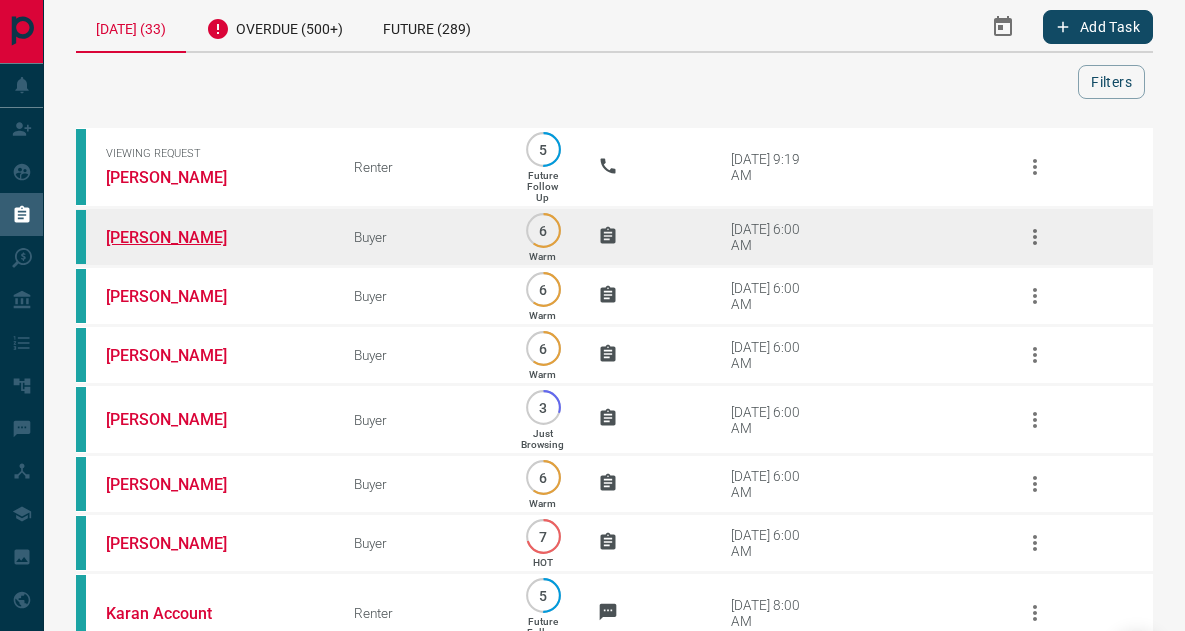 click on "[PERSON_NAME]" at bounding box center (181, 237) 